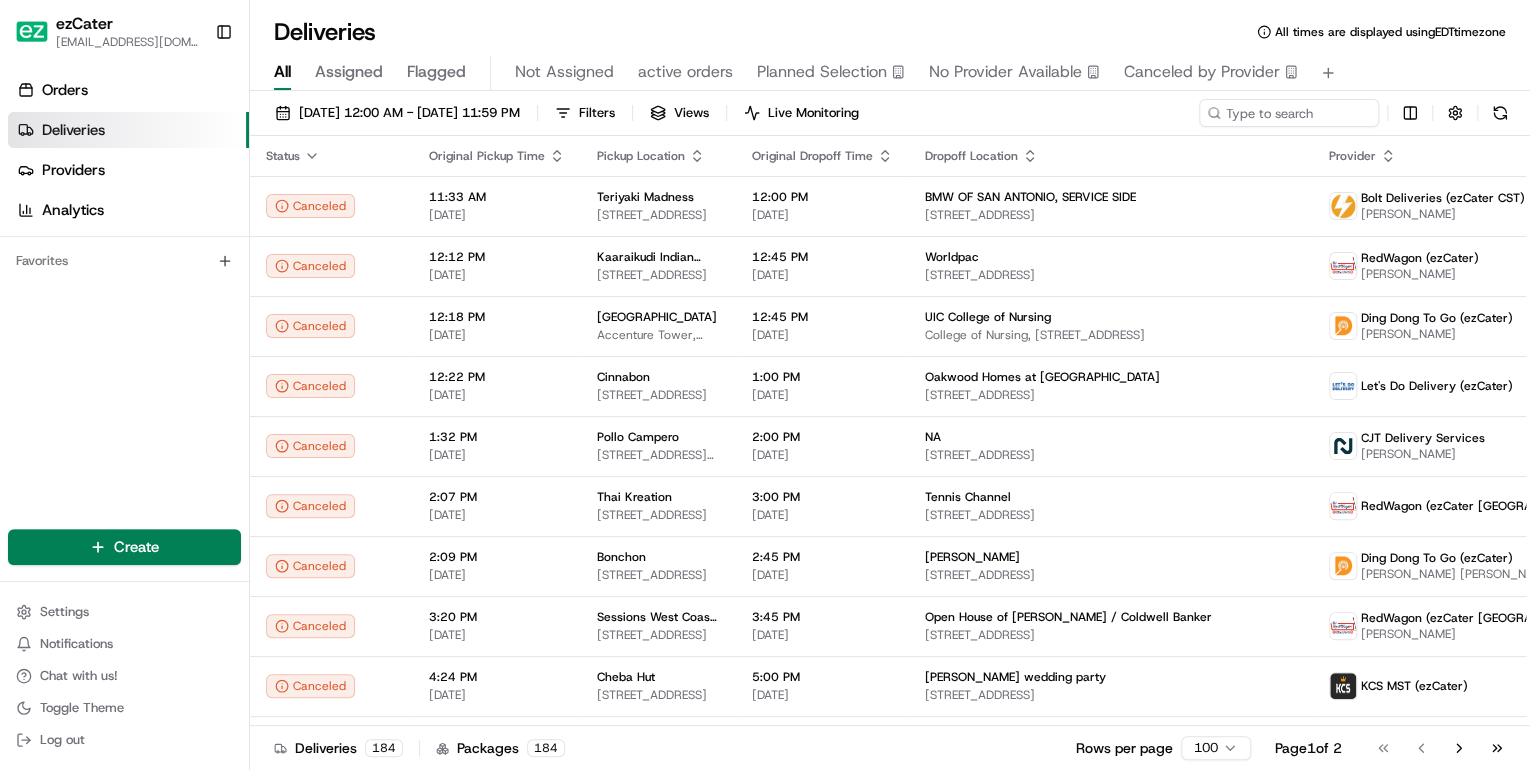 scroll, scrollTop: 0, scrollLeft: 0, axis: both 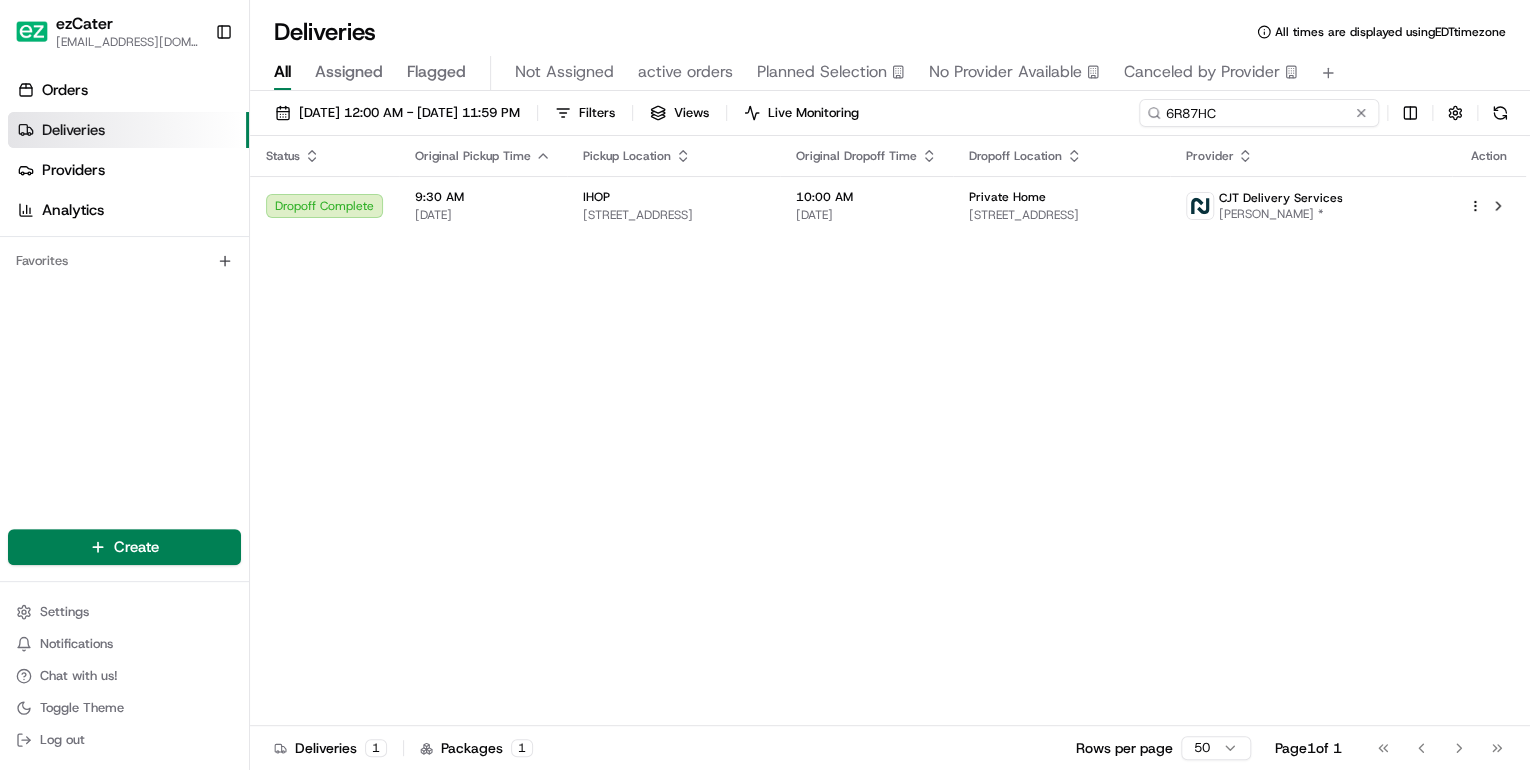 drag, startPoint x: 1303, startPoint y: 115, endPoint x: 910, endPoint y: 84, distance: 394.22076 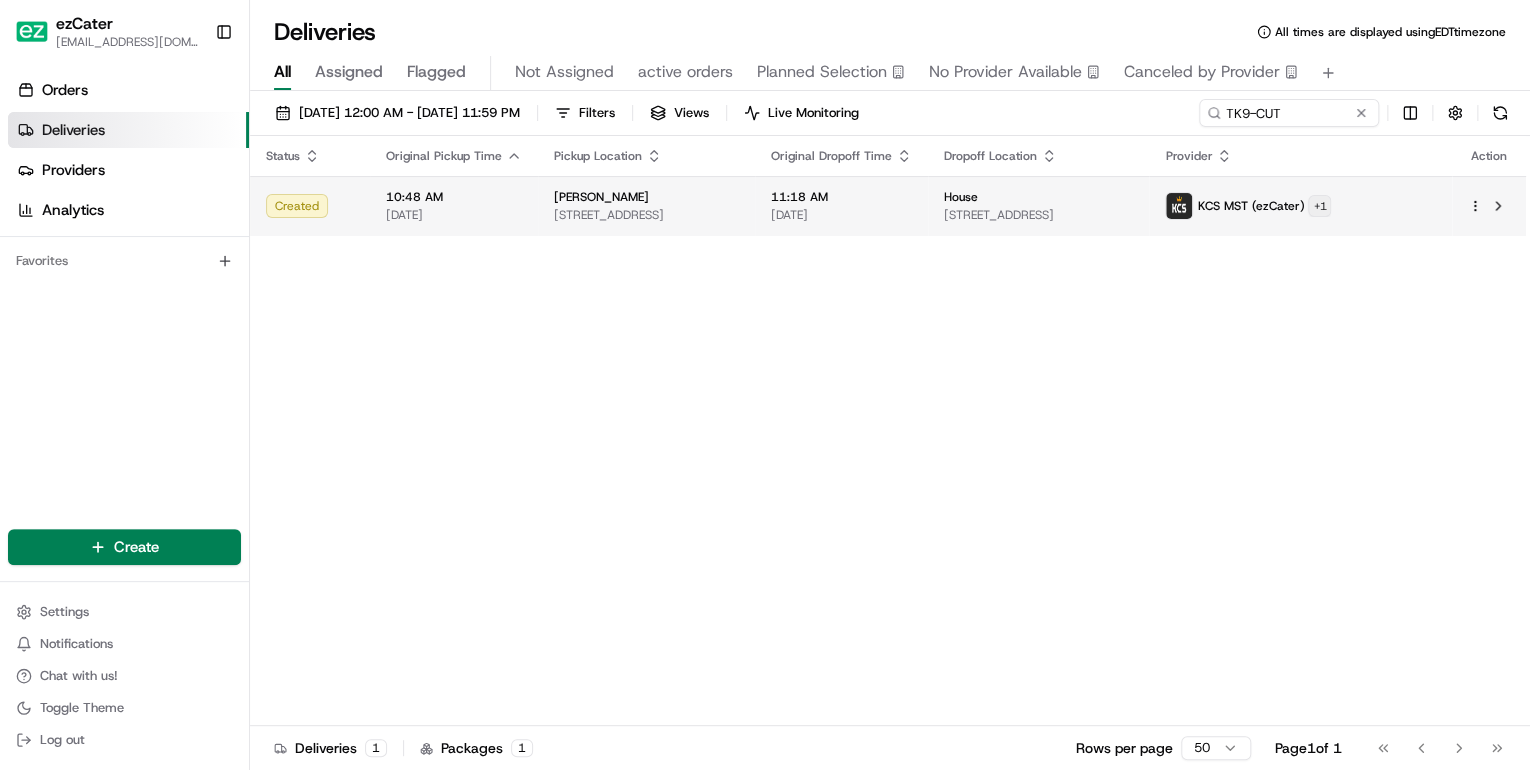 click on "ezCater annamariekinao@gmail.com Toggle Sidebar Orders Deliveries Providers Analytics Favorites Main Menu Members & Organization Organization Users Roles Preferences Customization Tracking Orchestration Automations Locations Pickup Locations Dropoff Locations Zones Shifts Delivery Windows Billing Billing Refund Requests Integrations Notification Triggers Webhooks API Keys Request Logs Create Settings Notifications Chat with us! Toggle Theme Log out Deliveries All times are displayed using  EDT  timezone All Assigned Flagged Not Assigned active orders Planned Selection No Provider Available Canceled by Provider 07/12/2025 12:00 AM - 07/12/2025 11:59 PM Filters Views Live Monitoring TK9-CUT Status Original Pickup Time Pickup Location Original Dropoff Time Dropoff Location Provider Action Created 10:48 AM 07/12/2025 Denny's 1605 Federal Blvd, Denver, CO 80204, USA 11:18 AM 07/12/2025 House 5335 Quitman St, Denver, CO 80212, USA KCS MST (ezCater) + 1 Deliveries 1 Packages 1 Rows per page 50 Page" at bounding box center [765, 385] 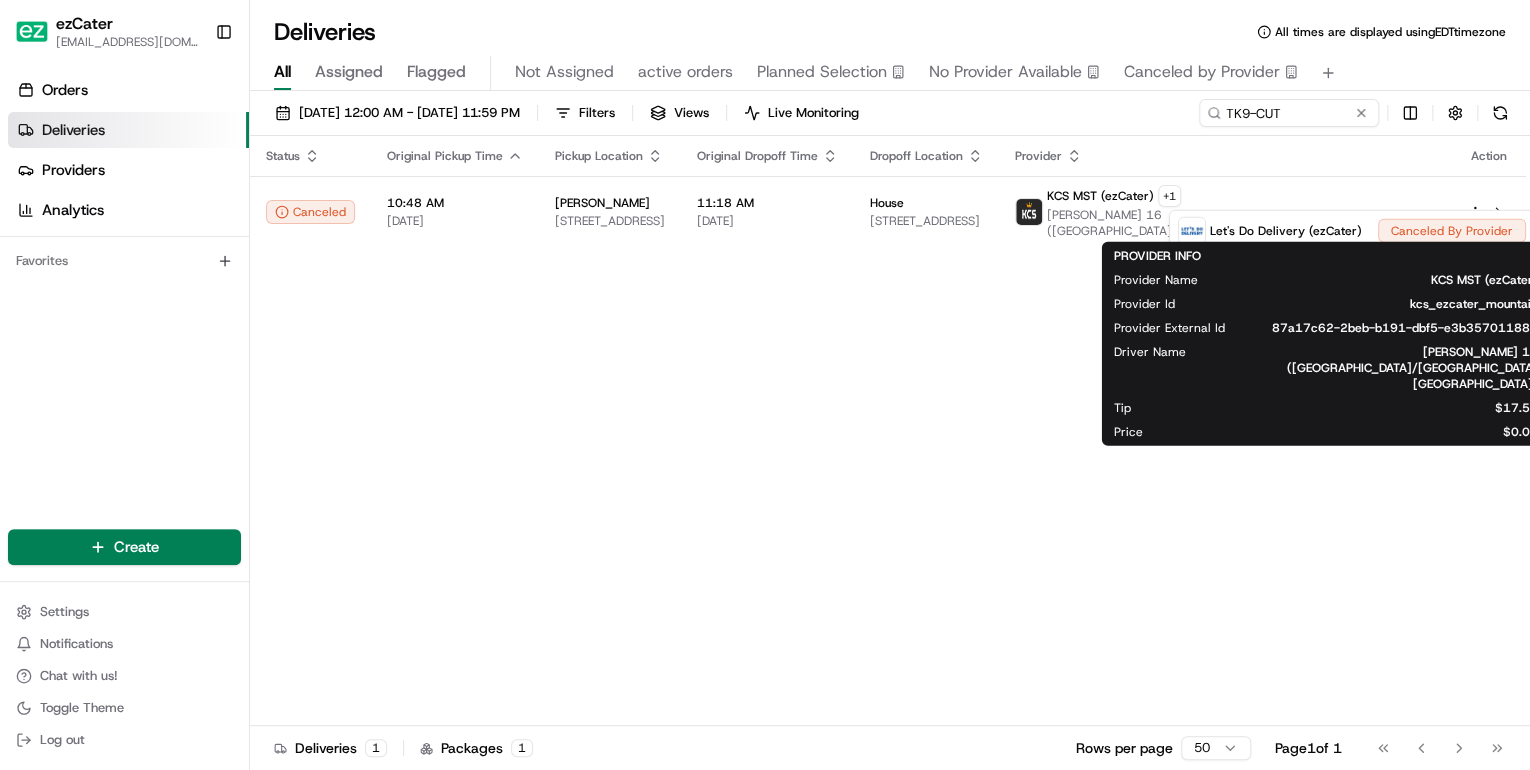 click on "ezCater annamariekinao@gmail.com Toggle Sidebar Orders Deliveries Providers Analytics Favorites Main Menu Members & Organization Organization Users Roles Preferences Customization Tracking Orchestration Automations Locations Pickup Locations Dropoff Locations Zones Shifts Delivery Windows Billing Billing Refund Requests Integrations Notification Triggers Webhooks API Keys Request Logs Create Settings Notifications Chat with us! Toggle Theme Log out Deliveries All times are displayed using  EDT  timezone All Assigned Flagged Not Assigned active orders Planned Selection No Provider Available Canceled by Provider 07/12/2025 12:00 AM - 07/12/2025 11:59 PM Filters Views Live Monitoring TK9-CUT Status Original Pickup Time Pickup Location Original Dropoff Time Dropoff Location Provider Action Canceled 10:48 AM 07/12/2025 Denny's 1605 Federal Blvd, Denver, CO 80204, USA 11:18 AM 07/12/2025 House 5335 Quitman St, Denver, CO 80212, USA KCS MST (ezCater) + 1 Herminia  Garcia  16 (Lakewood/Denver CO) 1 1" at bounding box center (765, 385) 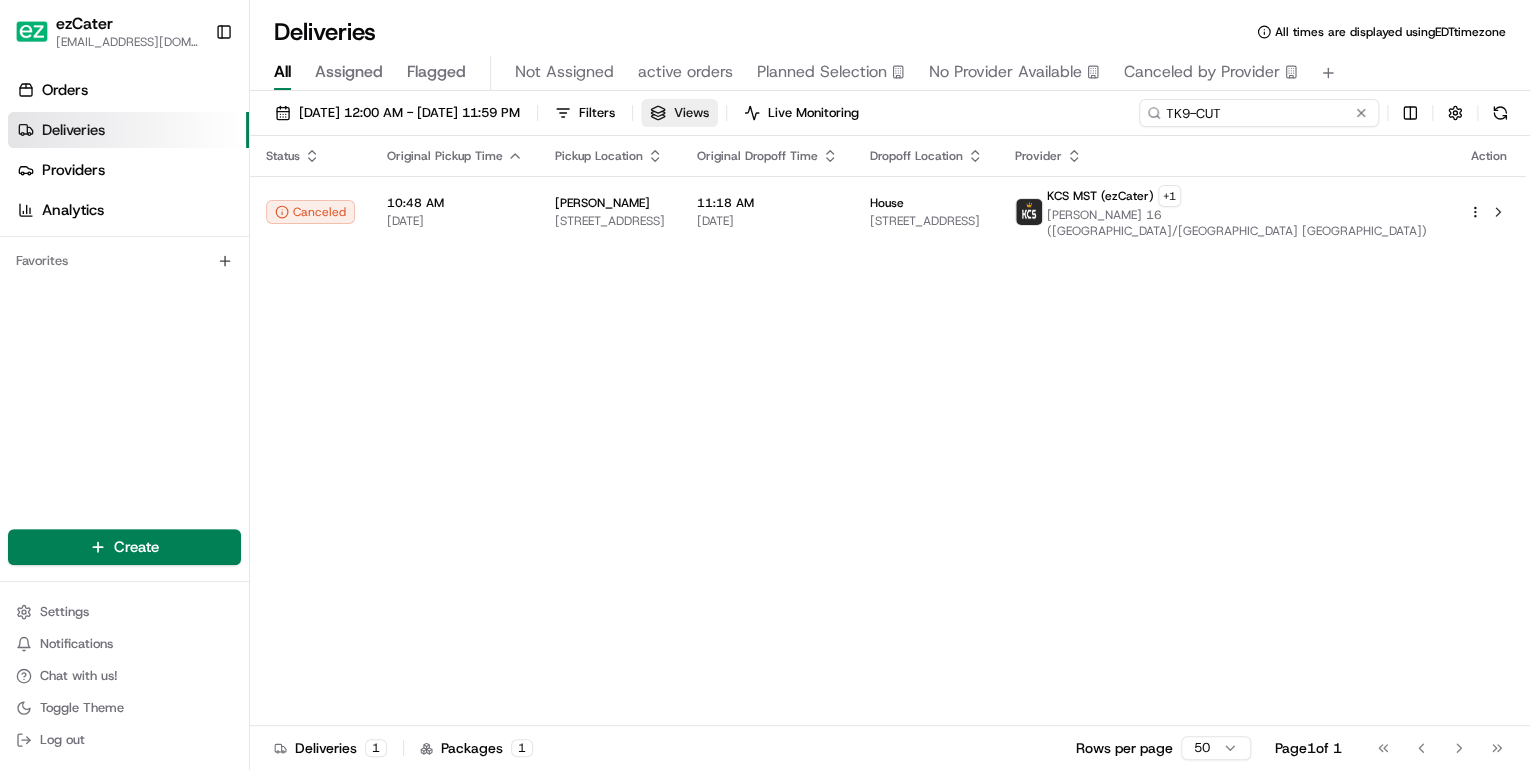 drag, startPoint x: 1304, startPoint y: 117, endPoint x: 749, endPoint y: 116, distance: 555.0009 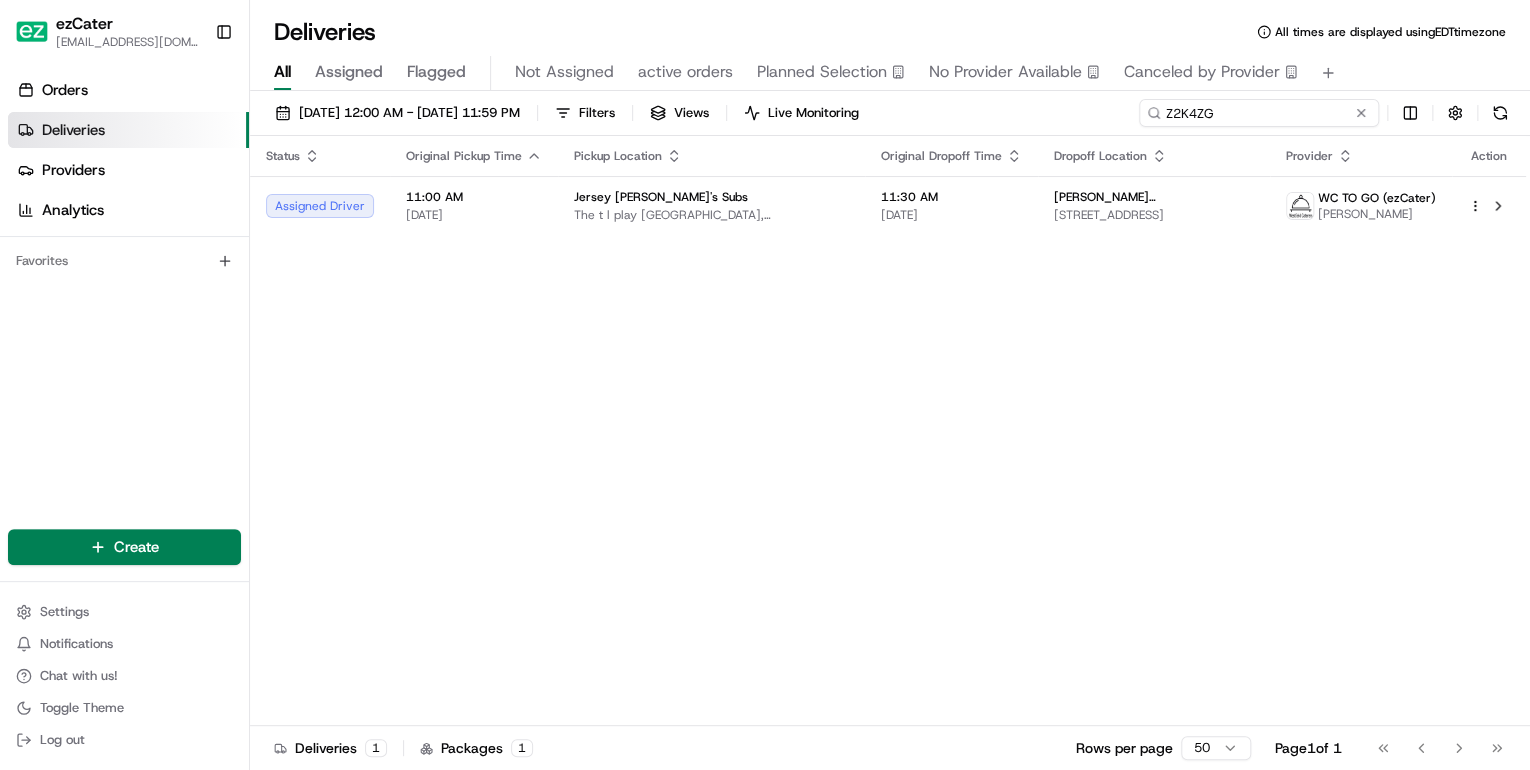 type on "Z2K4ZG" 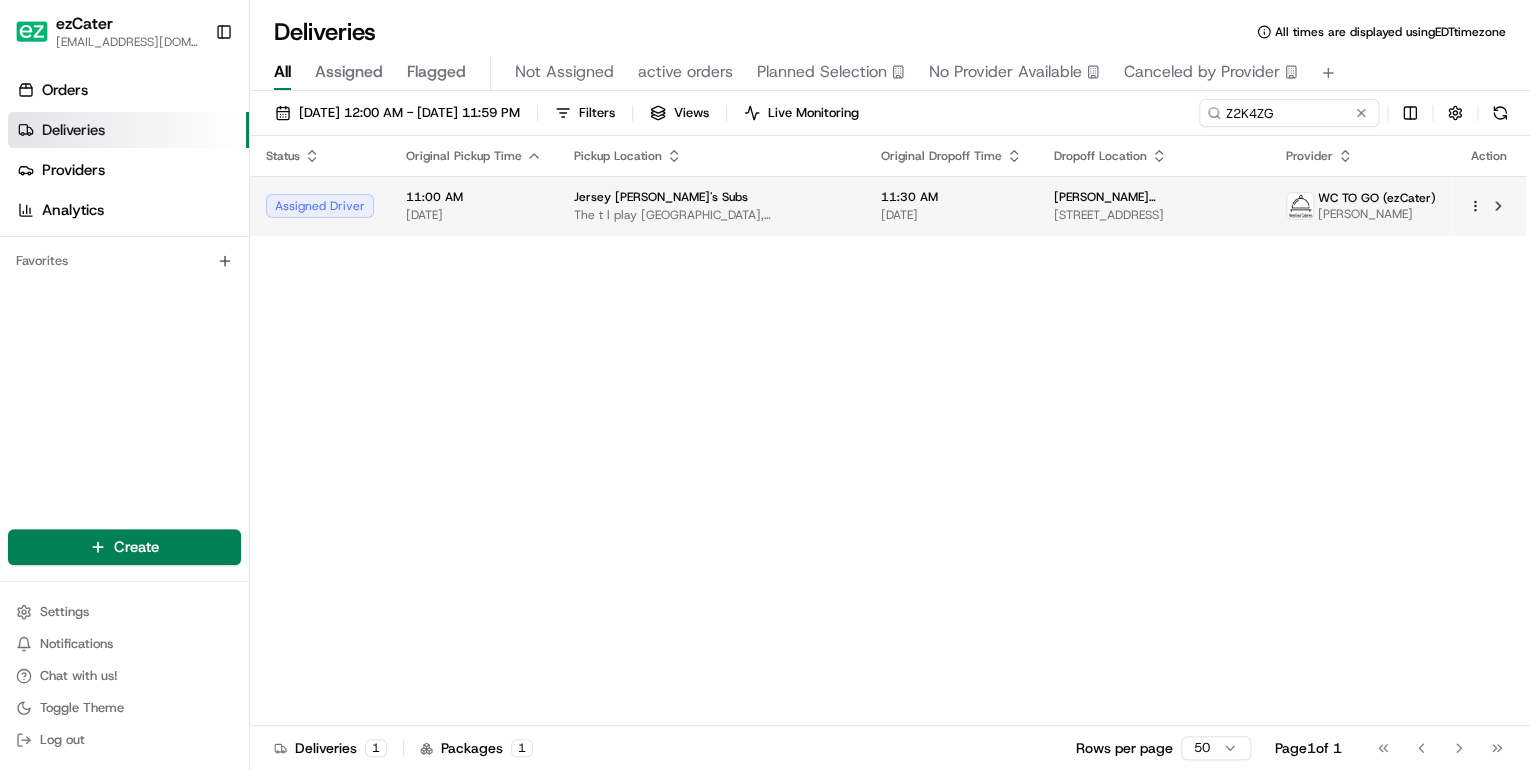 click on "The t l play [GEOGRAPHIC_DATA], [STREET_ADDRESS]" at bounding box center (711, 215) 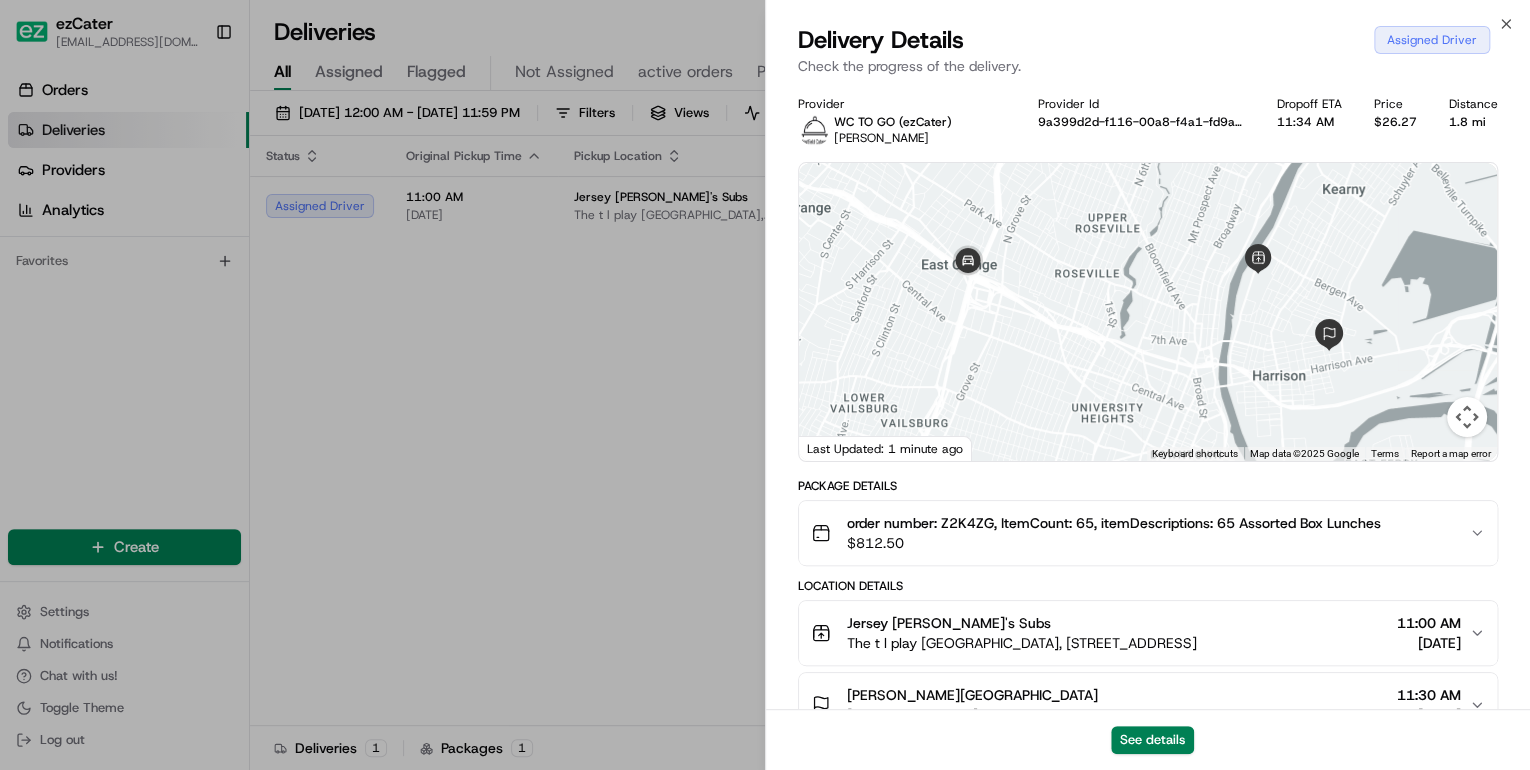 scroll, scrollTop: 160, scrollLeft: 0, axis: vertical 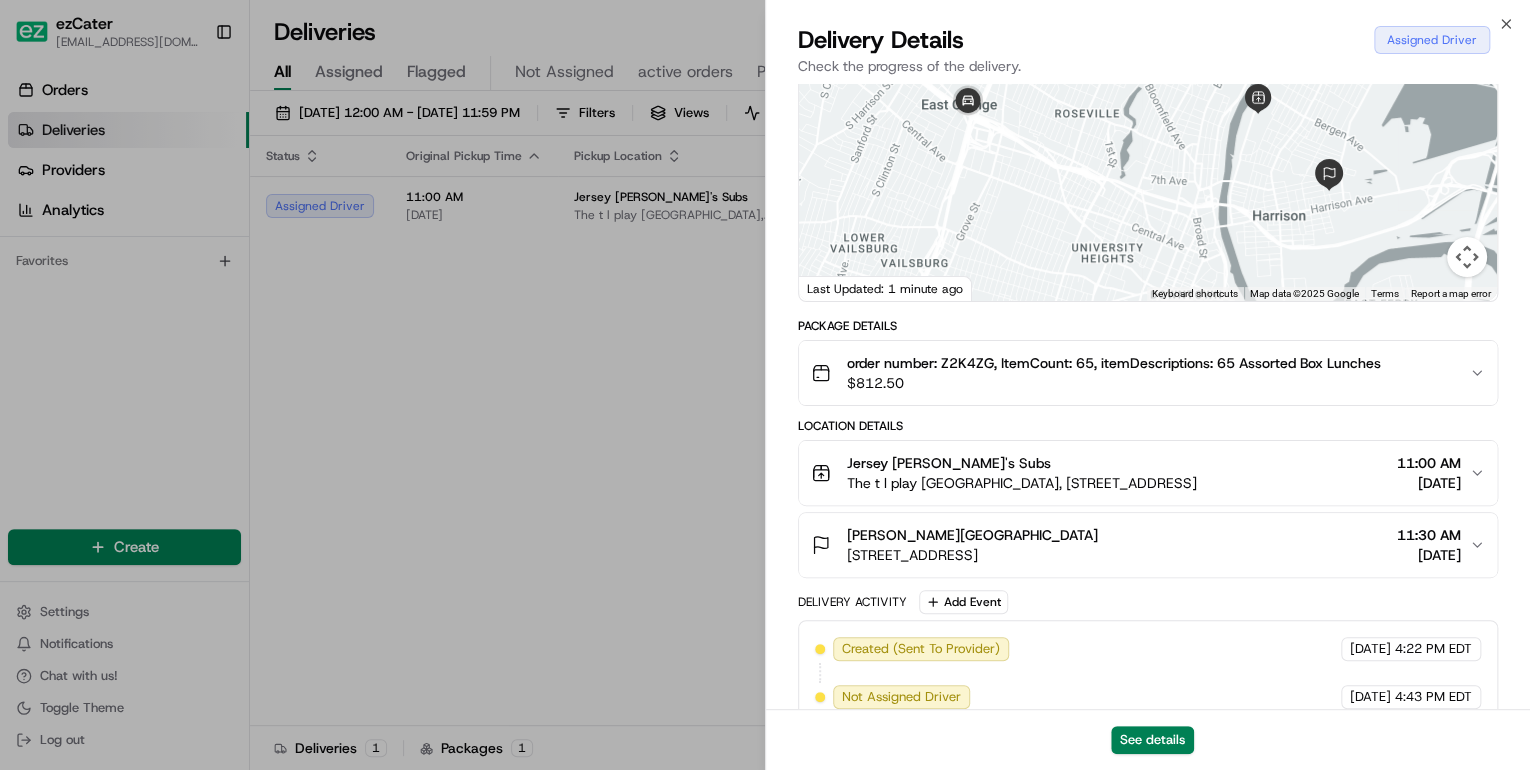 click on "The t l play [GEOGRAPHIC_DATA], [STREET_ADDRESS]" at bounding box center [1022, 483] 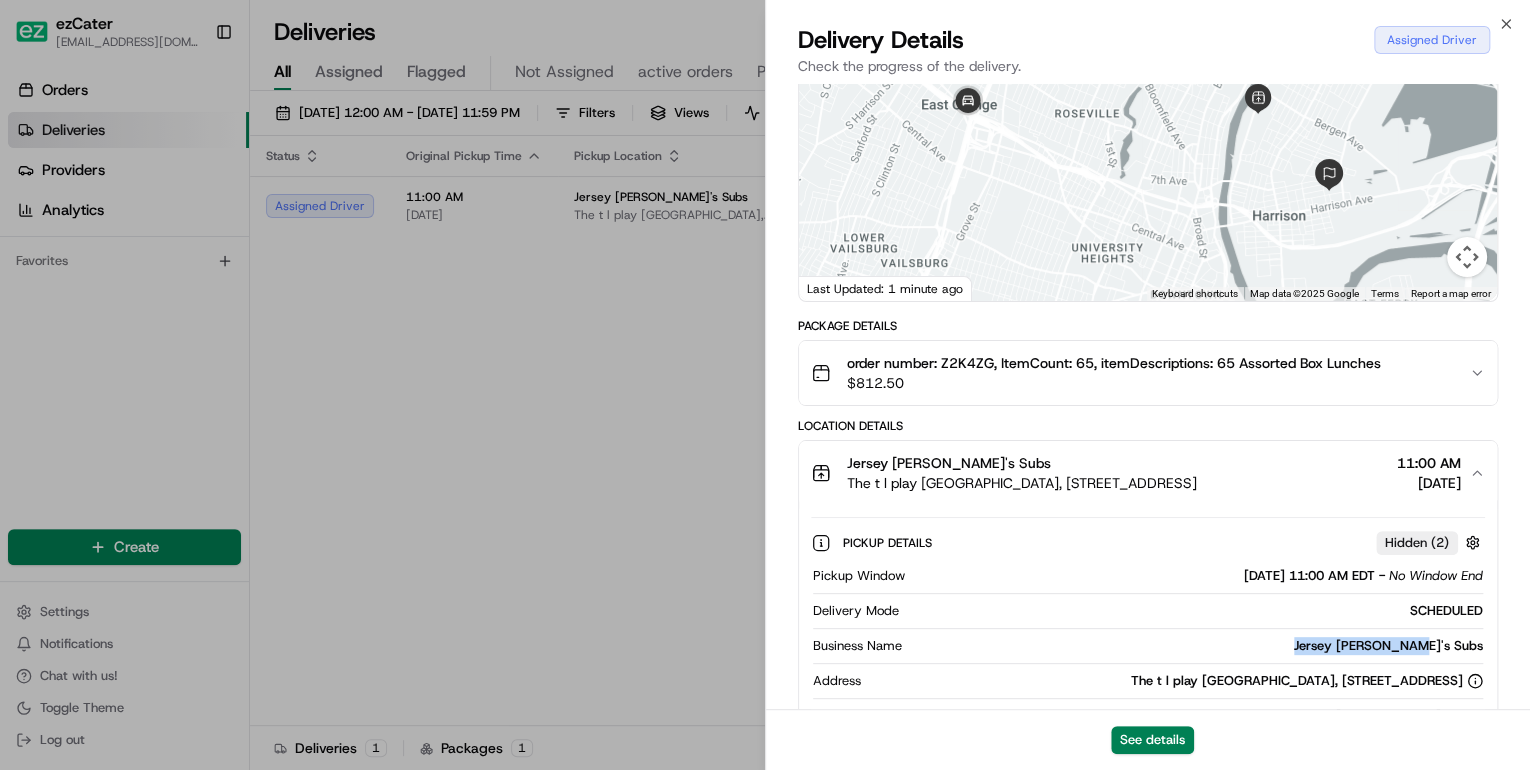 drag, startPoint x: 1487, startPoint y: 641, endPoint x: 1367, endPoint y: 644, distance: 120.03749 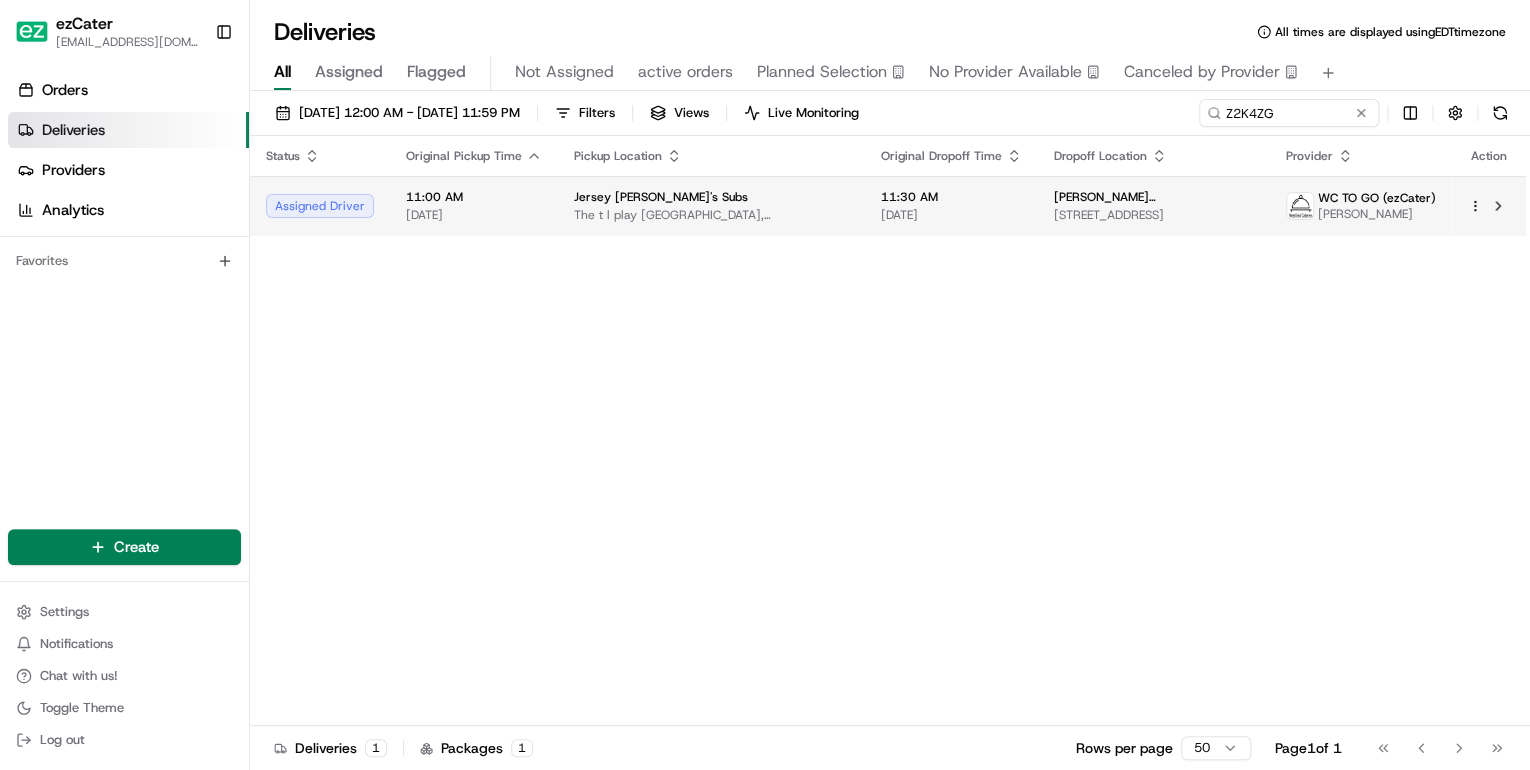 click on "The t l play [GEOGRAPHIC_DATA], [STREET_ADDRESS]" at bounding box center [711, 215] 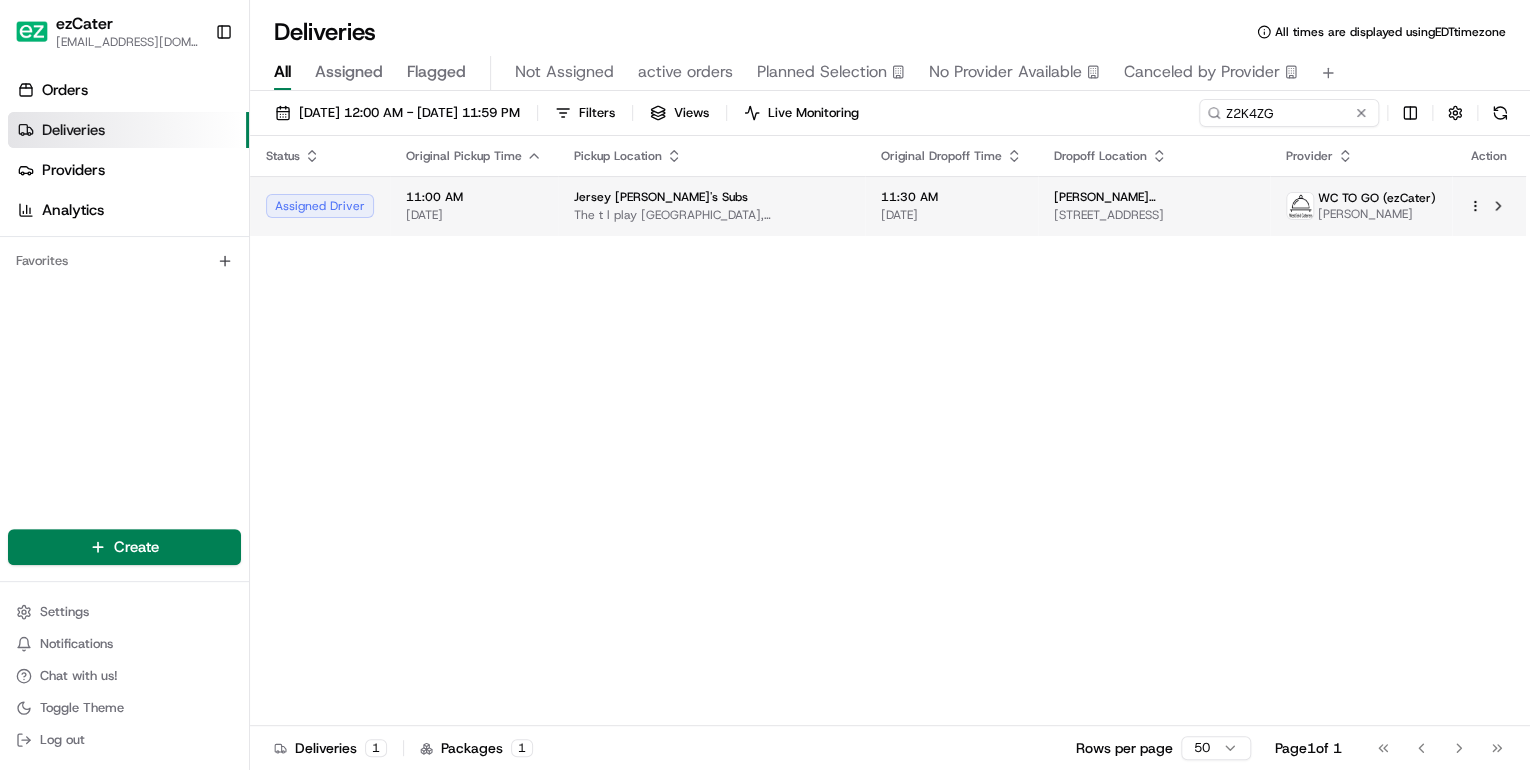 click on "[PERSON_NAME][GEOGRAPHIC_DATA]" at bounding box center [1154, 197] 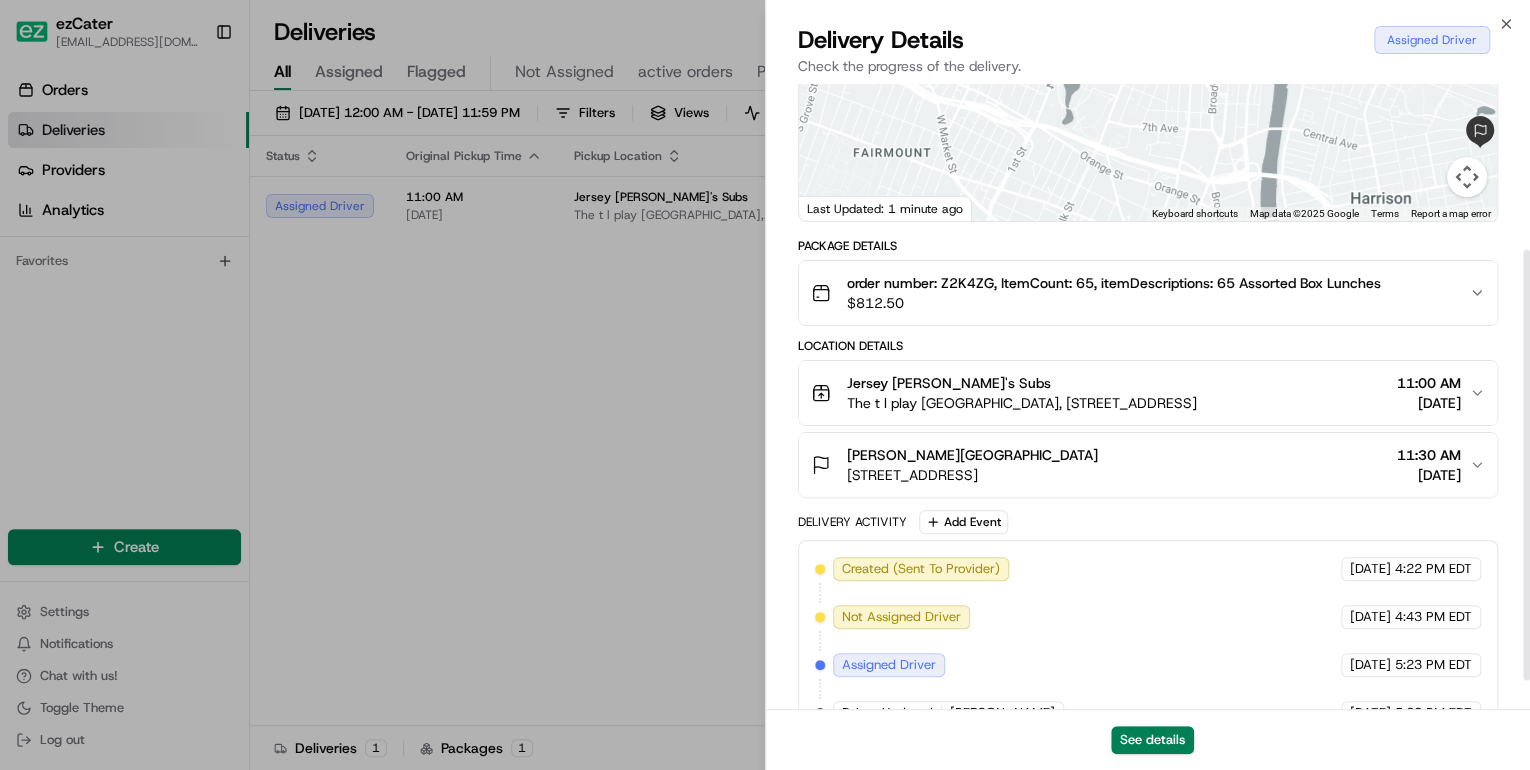 scroll, scrollTop: 282, scrollLeft: 0, axis: vertical 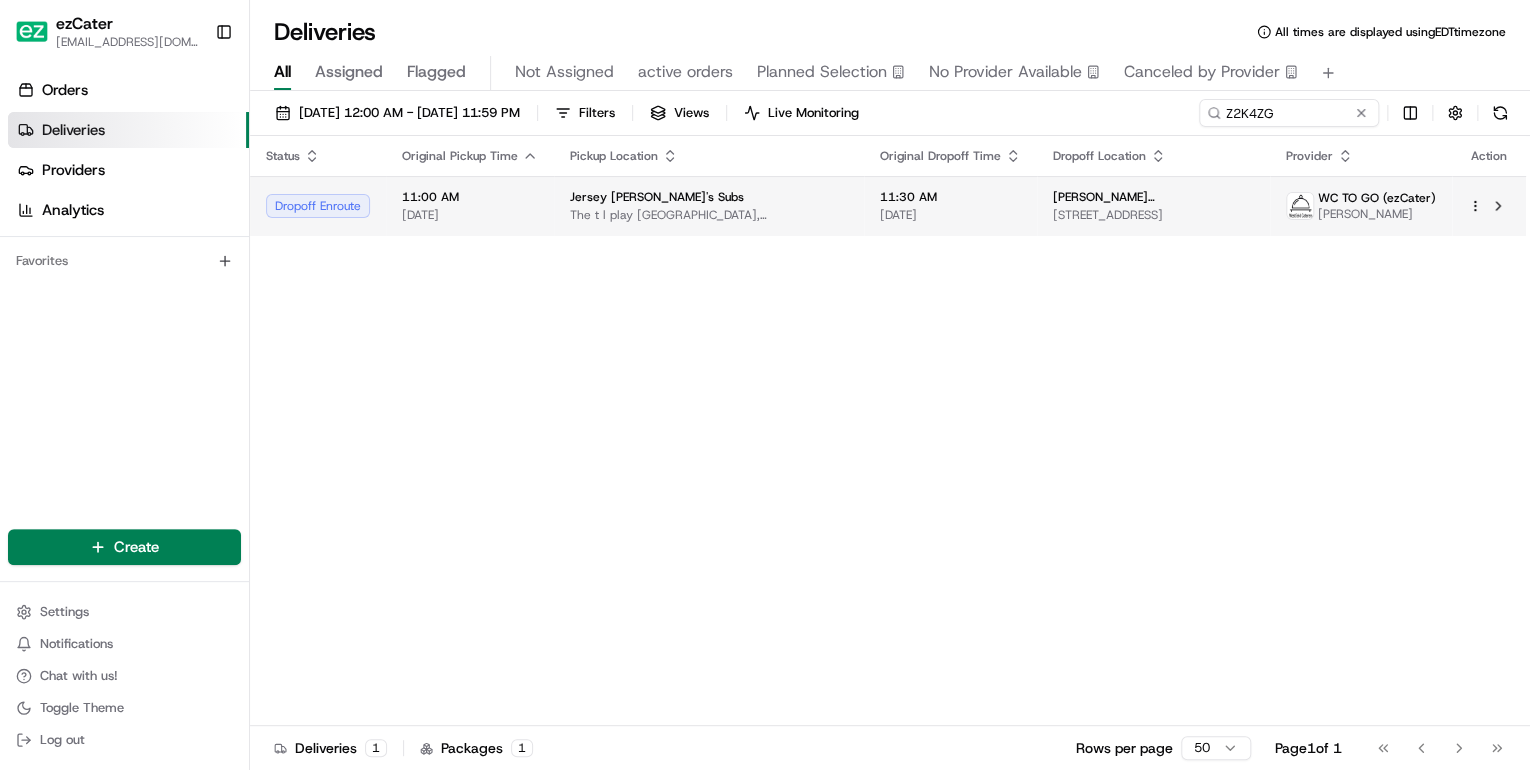click on "Jersey [PERSON_NAME]'s Subs" at bounding box center (709, 197) 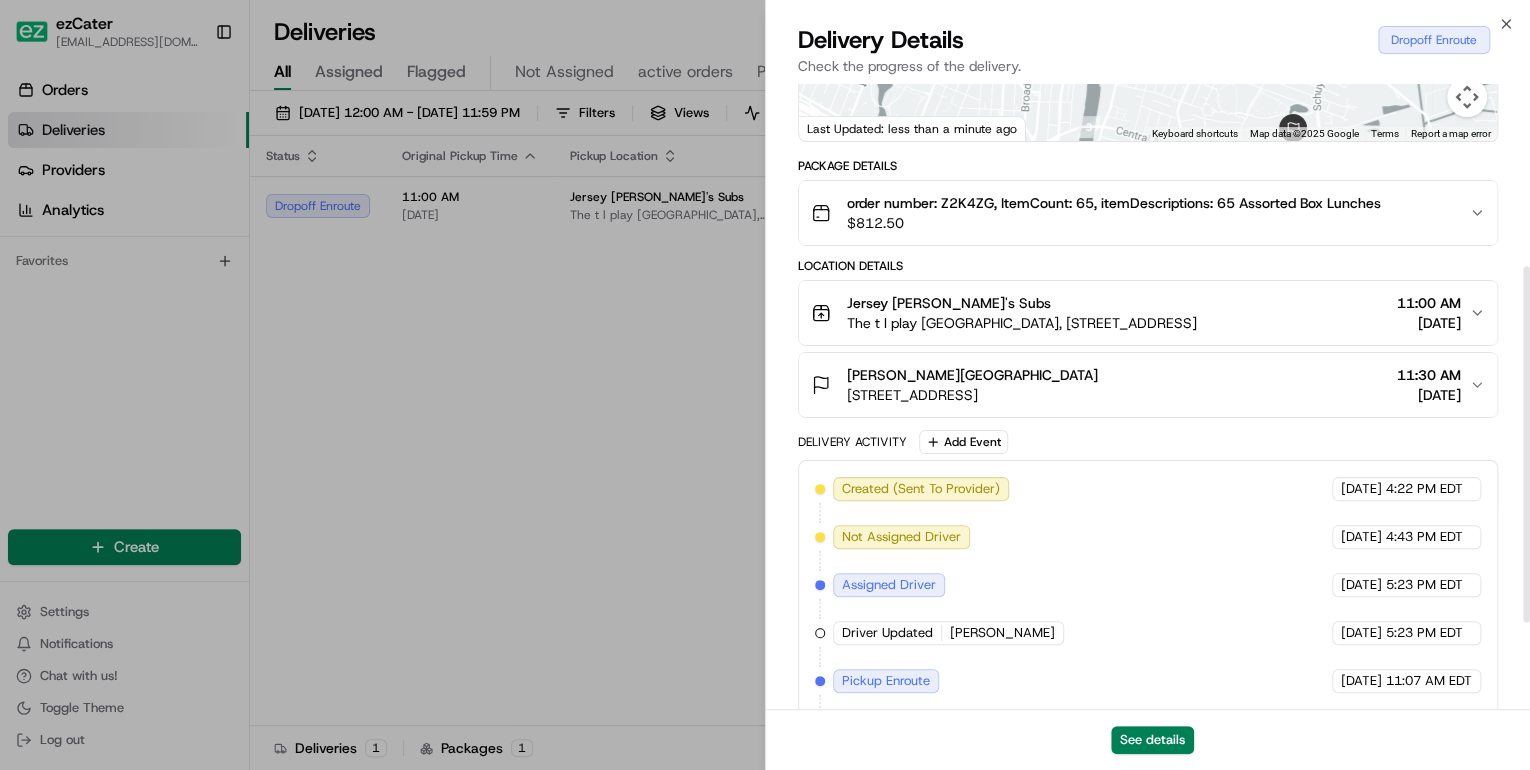 scroll, scrollTop: 472, scrollLeft: 0, axis: vertical 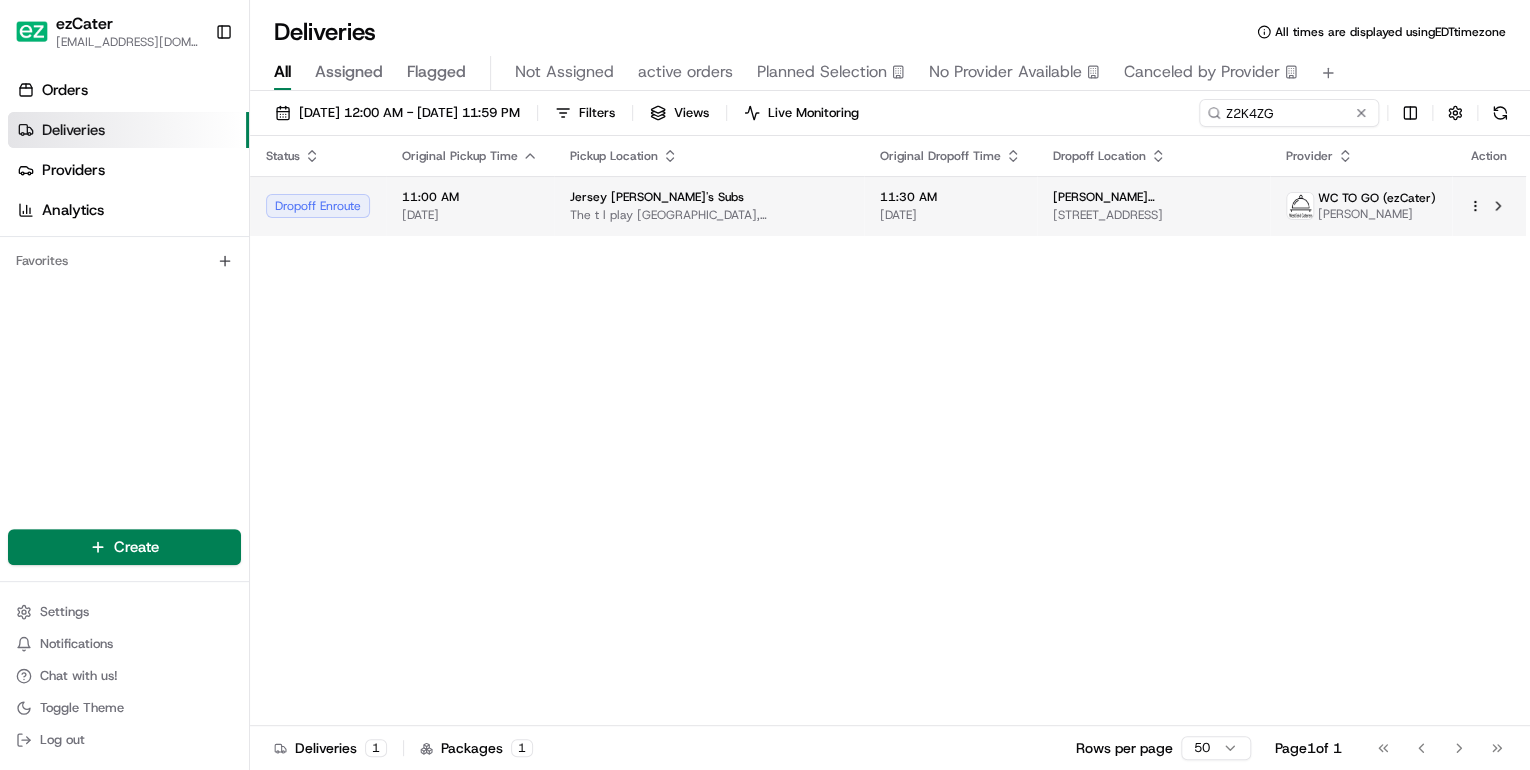 click on "11:30 AM 07/12/2025" at bounding box center [950, 206] 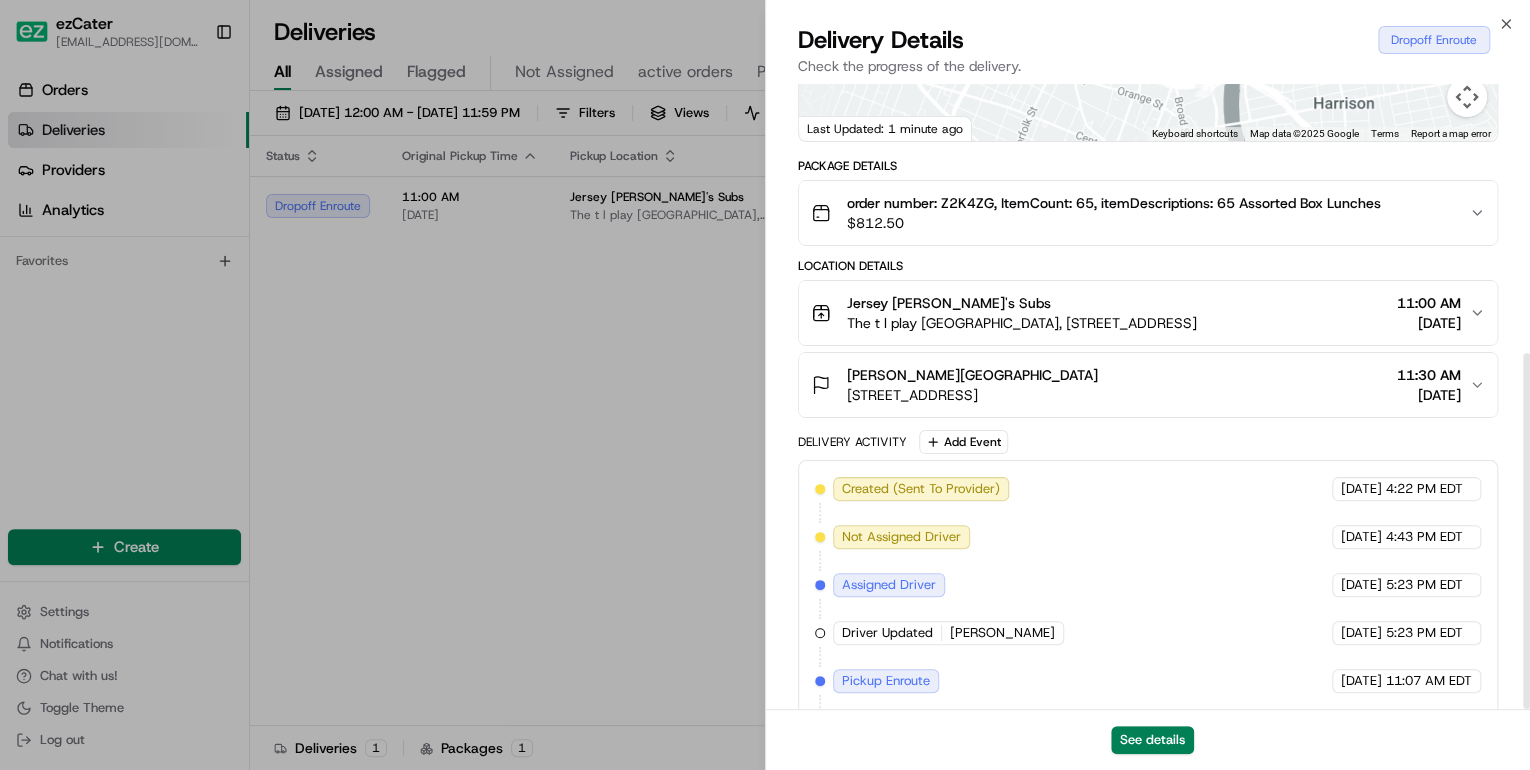 scroll, scrollTop: 472, scrollLeft: 0, axis: vertical 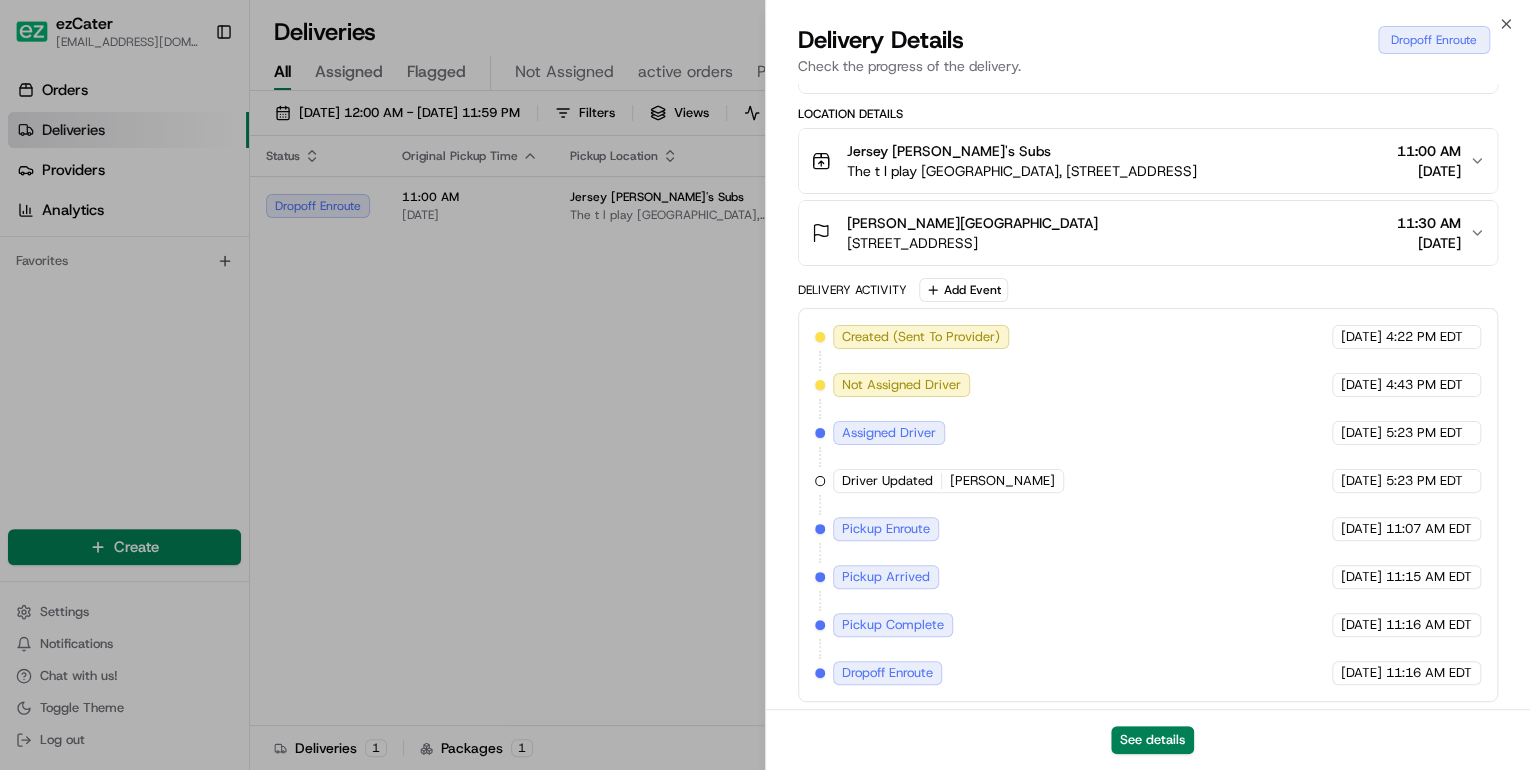 type 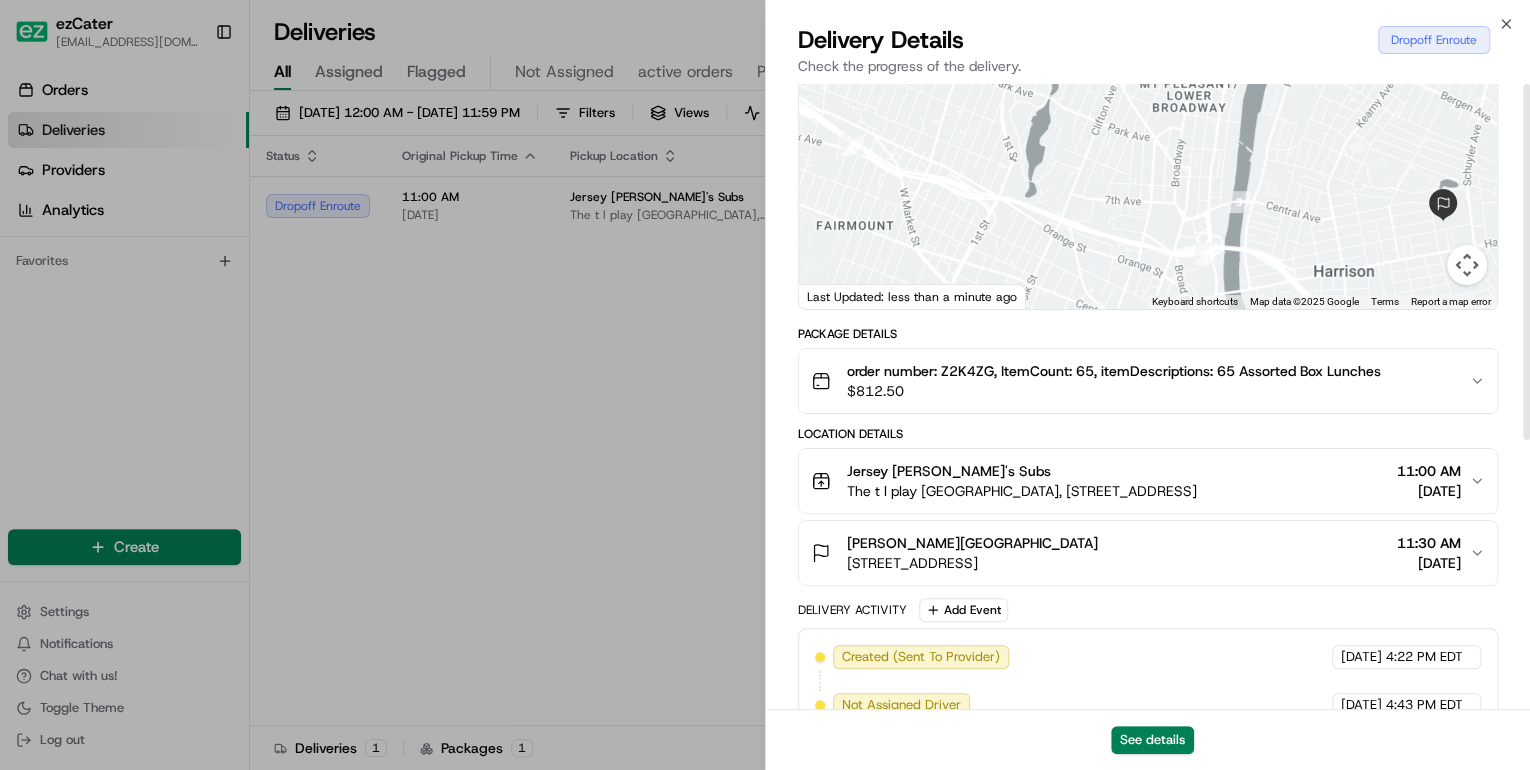 scroll, scrollTop: 0, scrollLeft: 0, axis: both 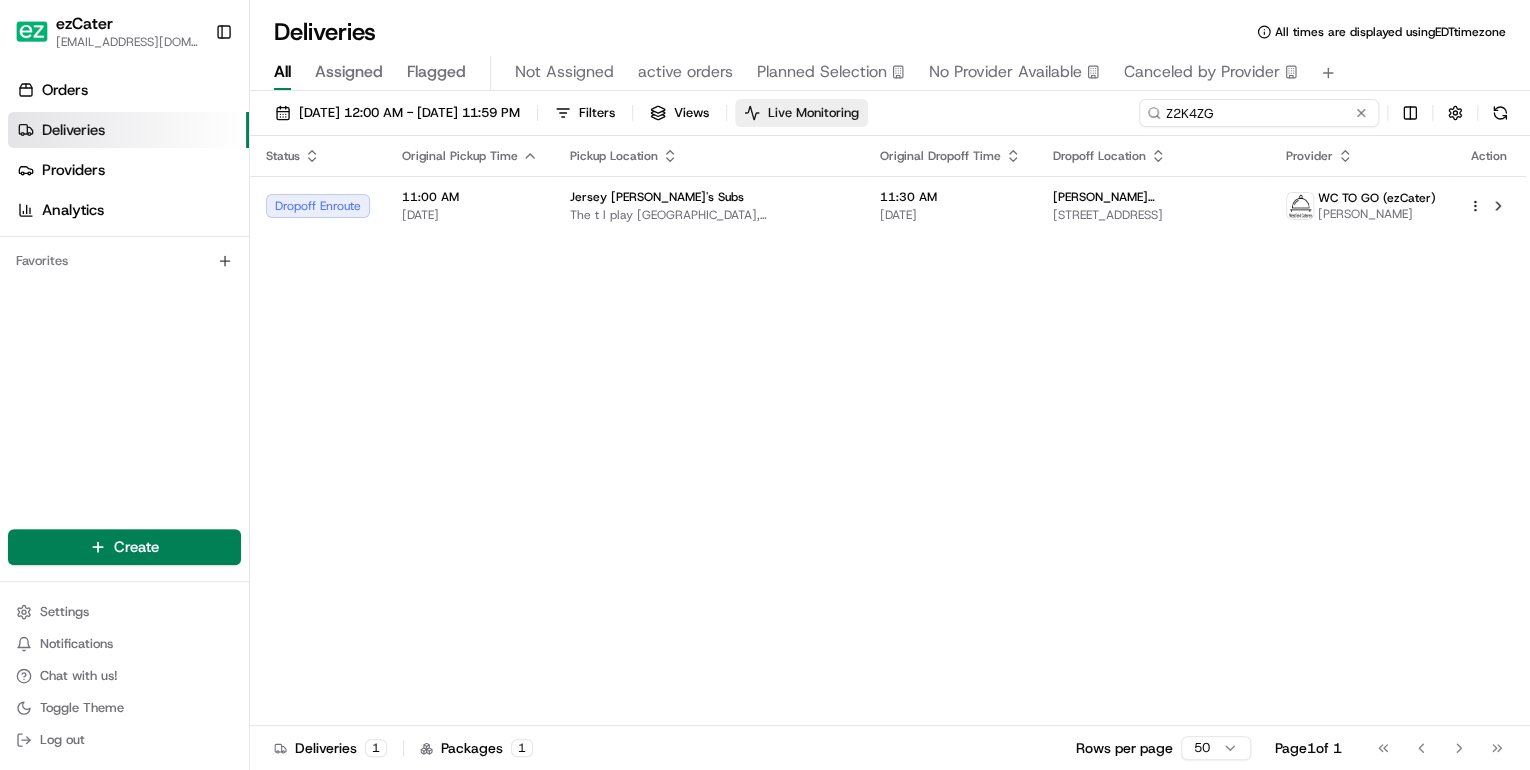drag, startPoint x: 1285, startPoint y: 112, endPoint x: 911, endPoint y: 100, distance: 374.19247 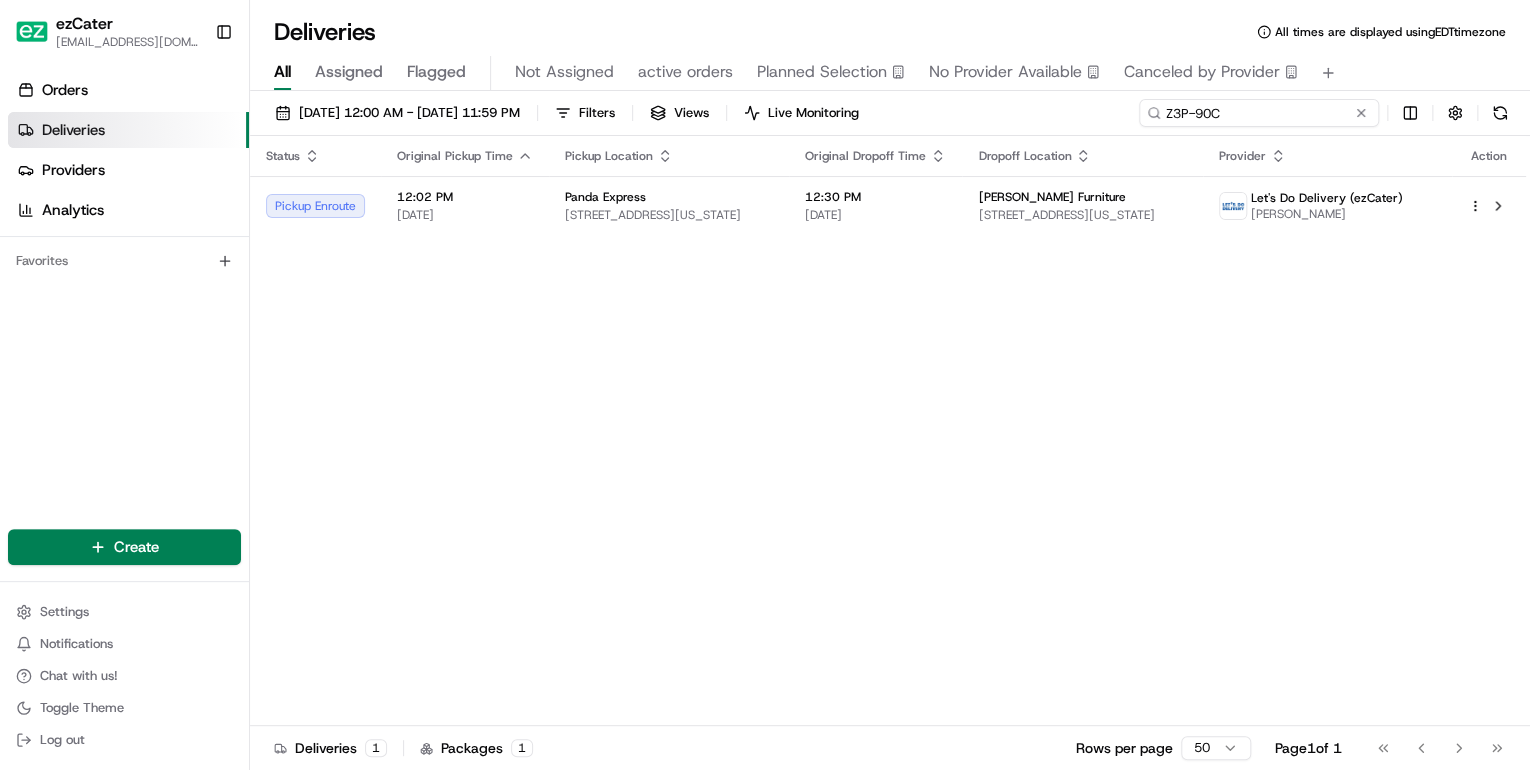type on "Z3P-90C" 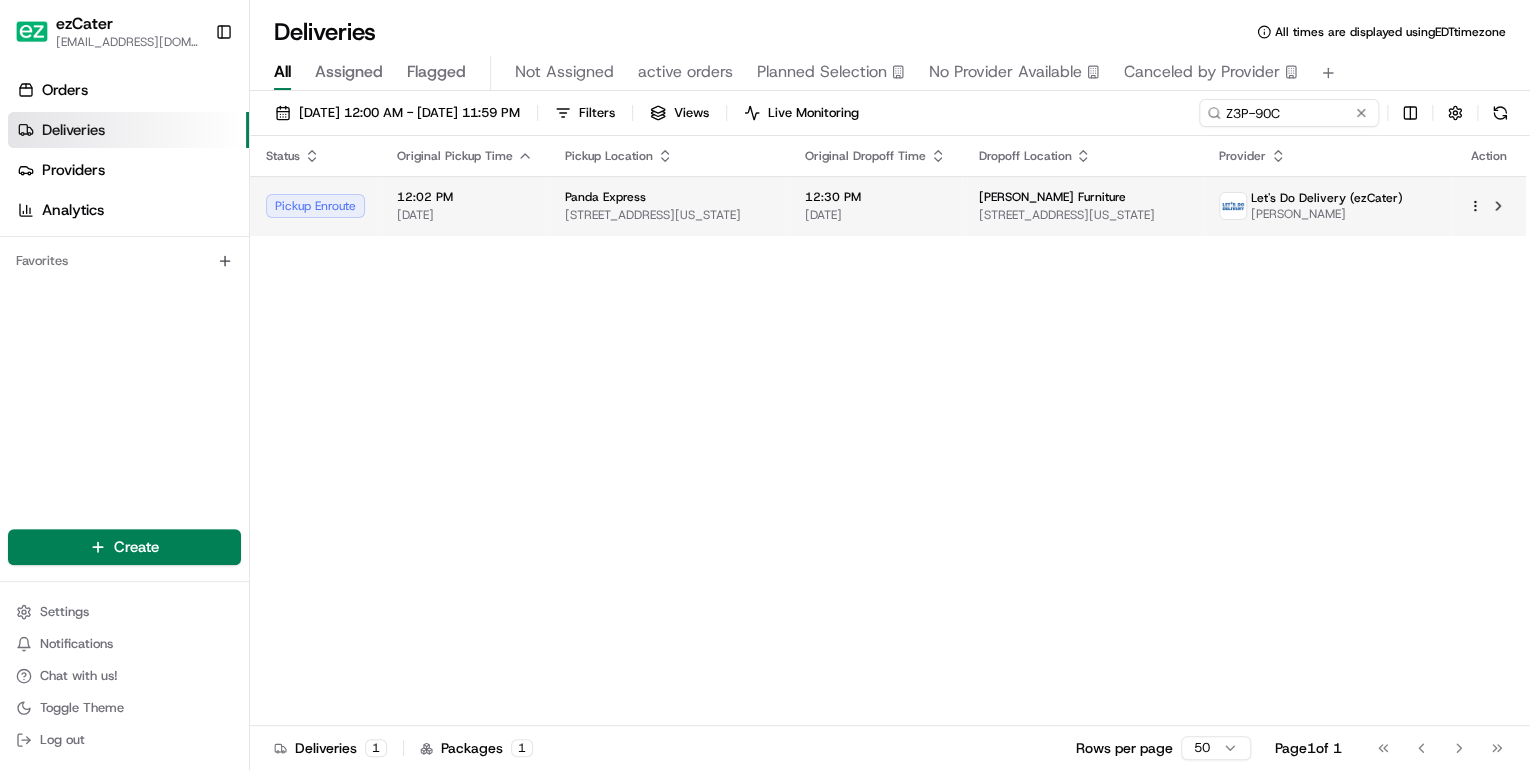 click on "Panda Express" at bounding box center [669, 197] 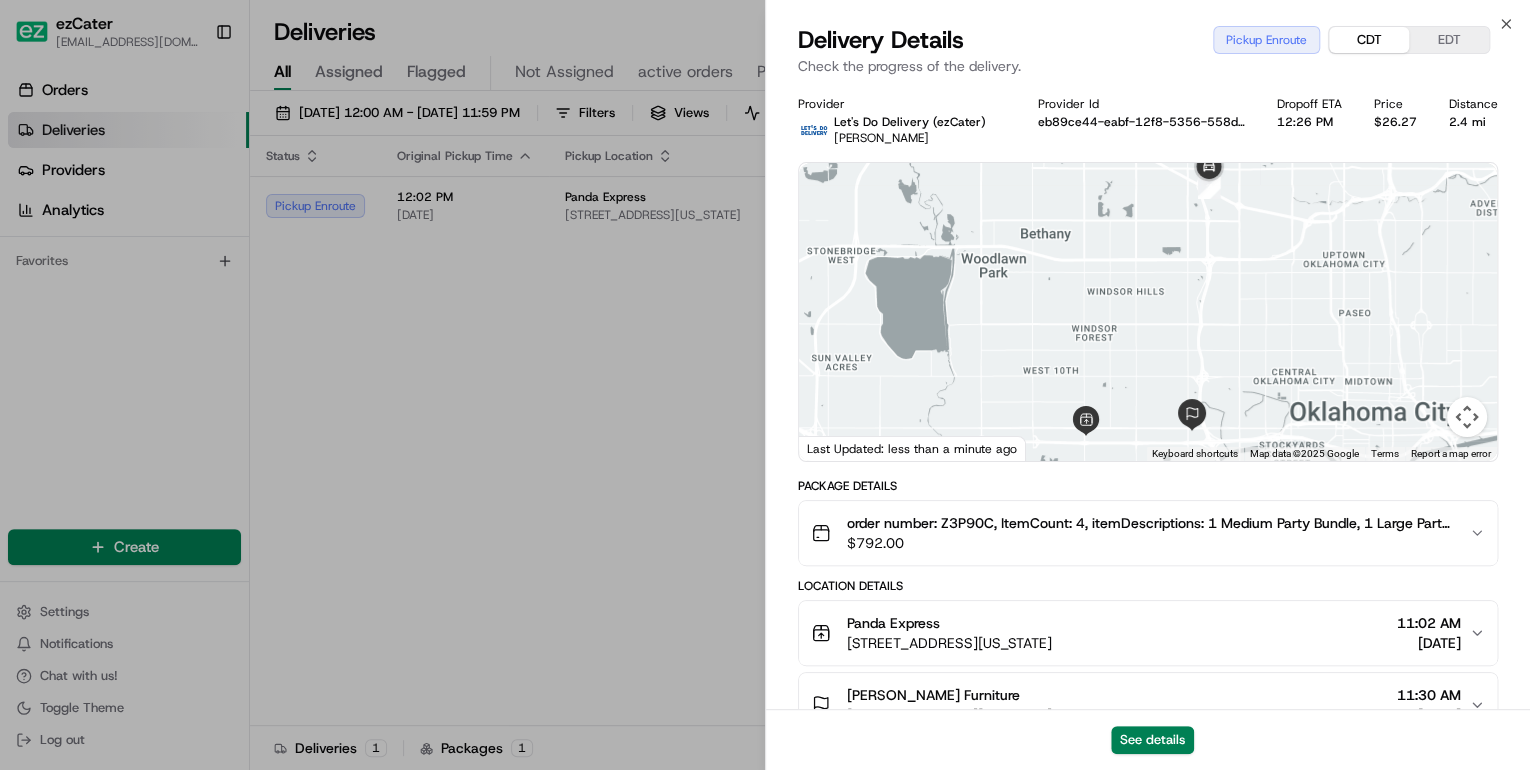 click on "CDT" at bounding box center [1369, 40] 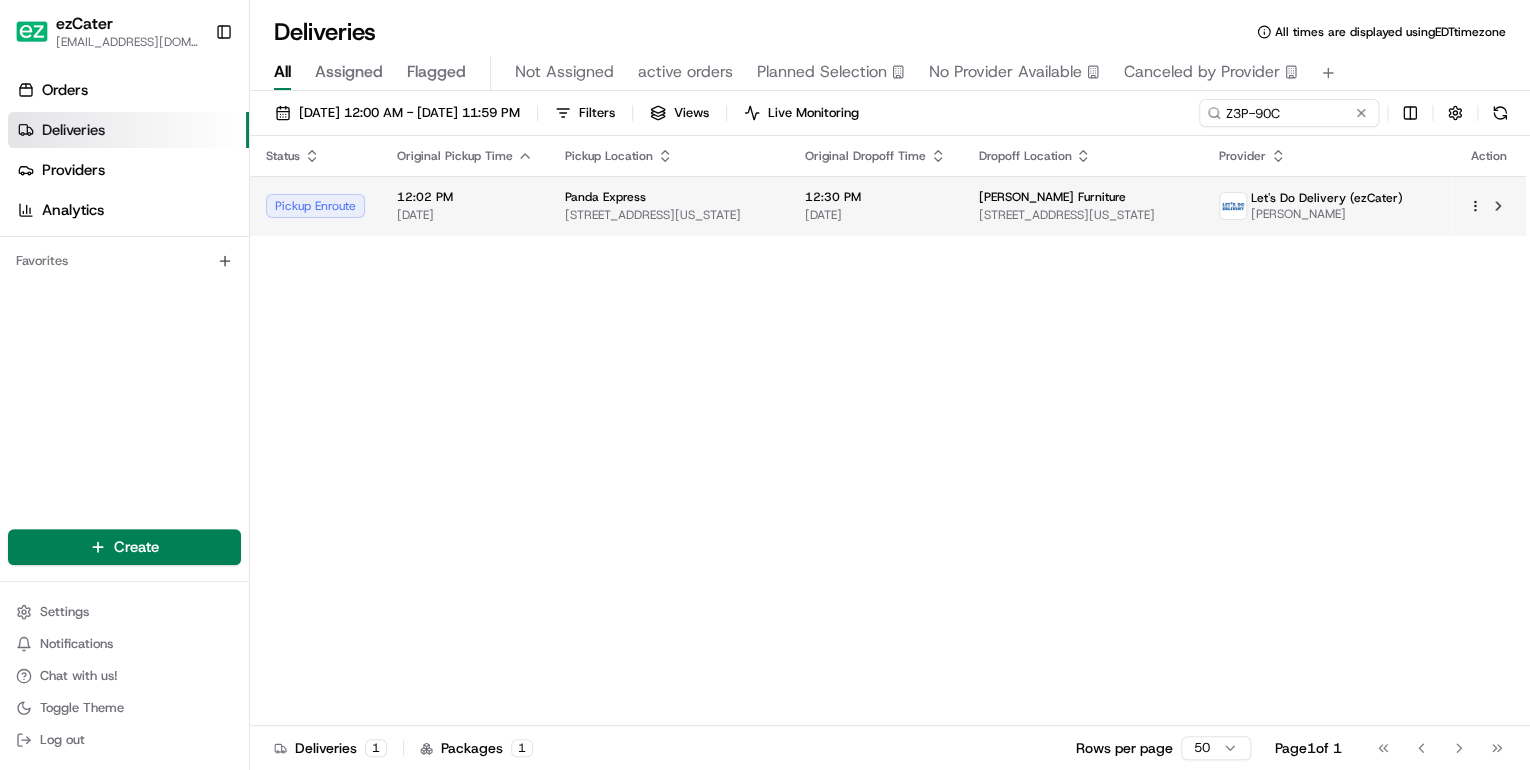 click on "[STREET_ADDRESS][US_STATE]" at bounding box center (669, 215) 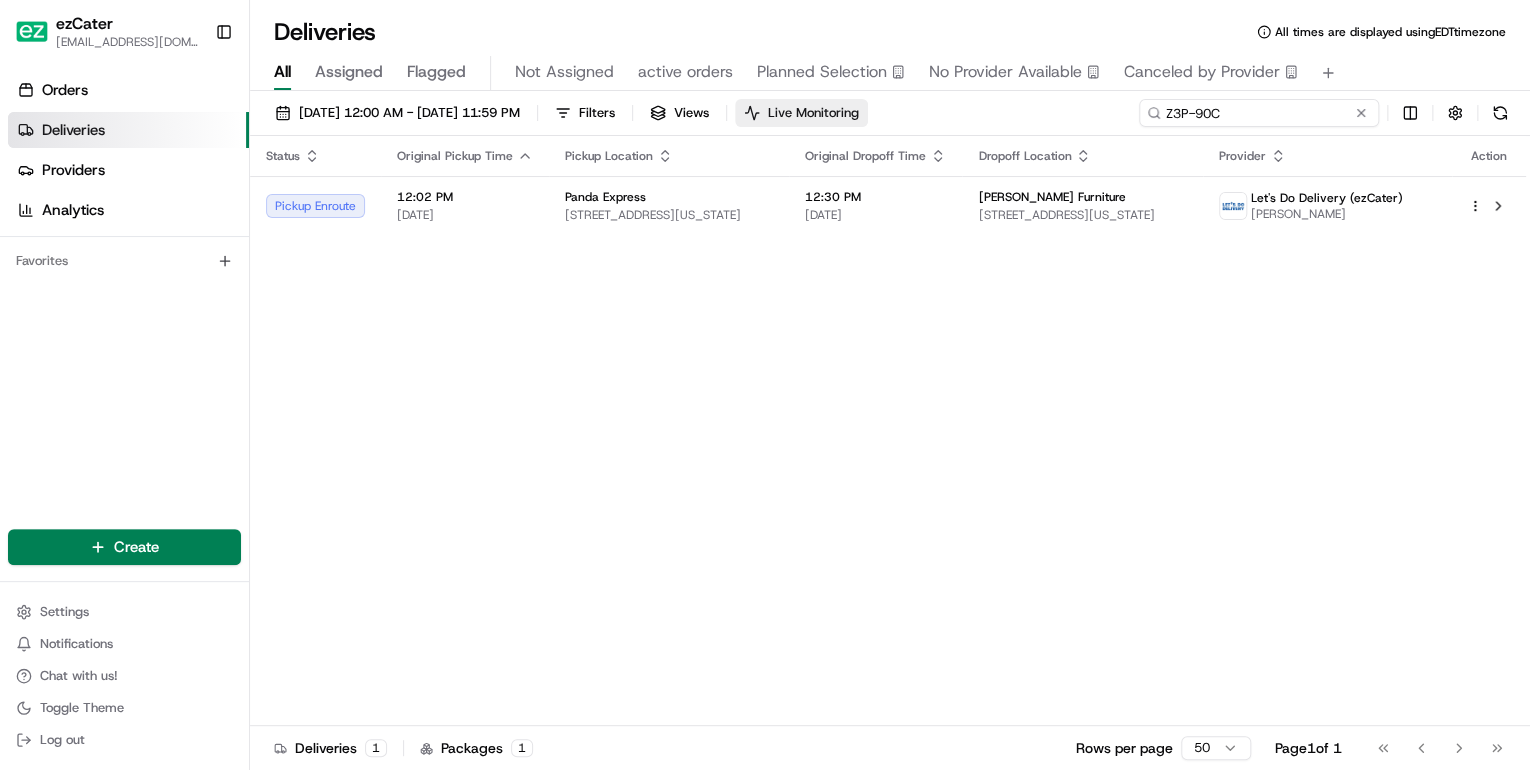drag, startPoint x: 1295, startPoint y: 116, endPoint x: 772, endPoint y: 96, distance: 523.38226 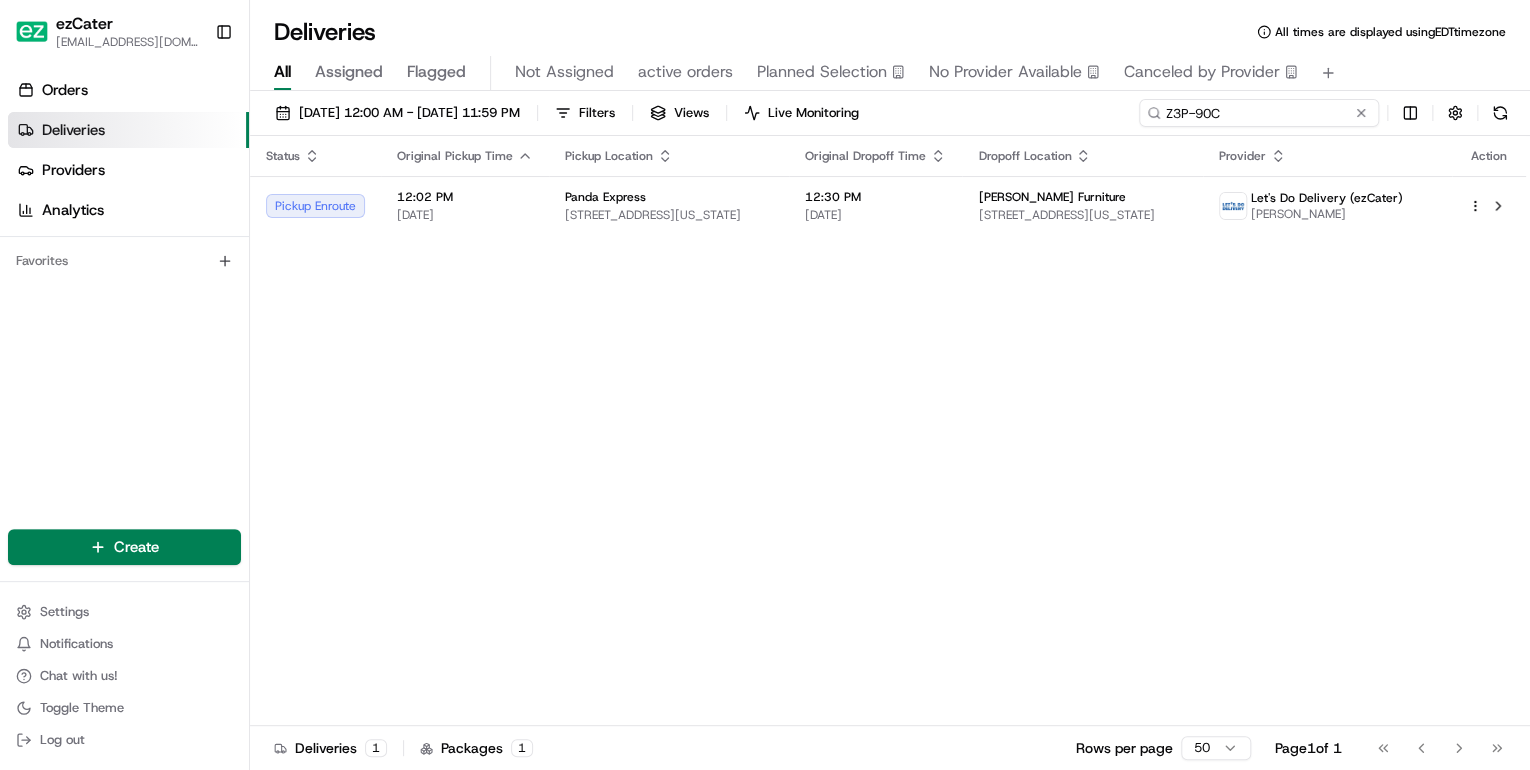paste on "2K4ZG" 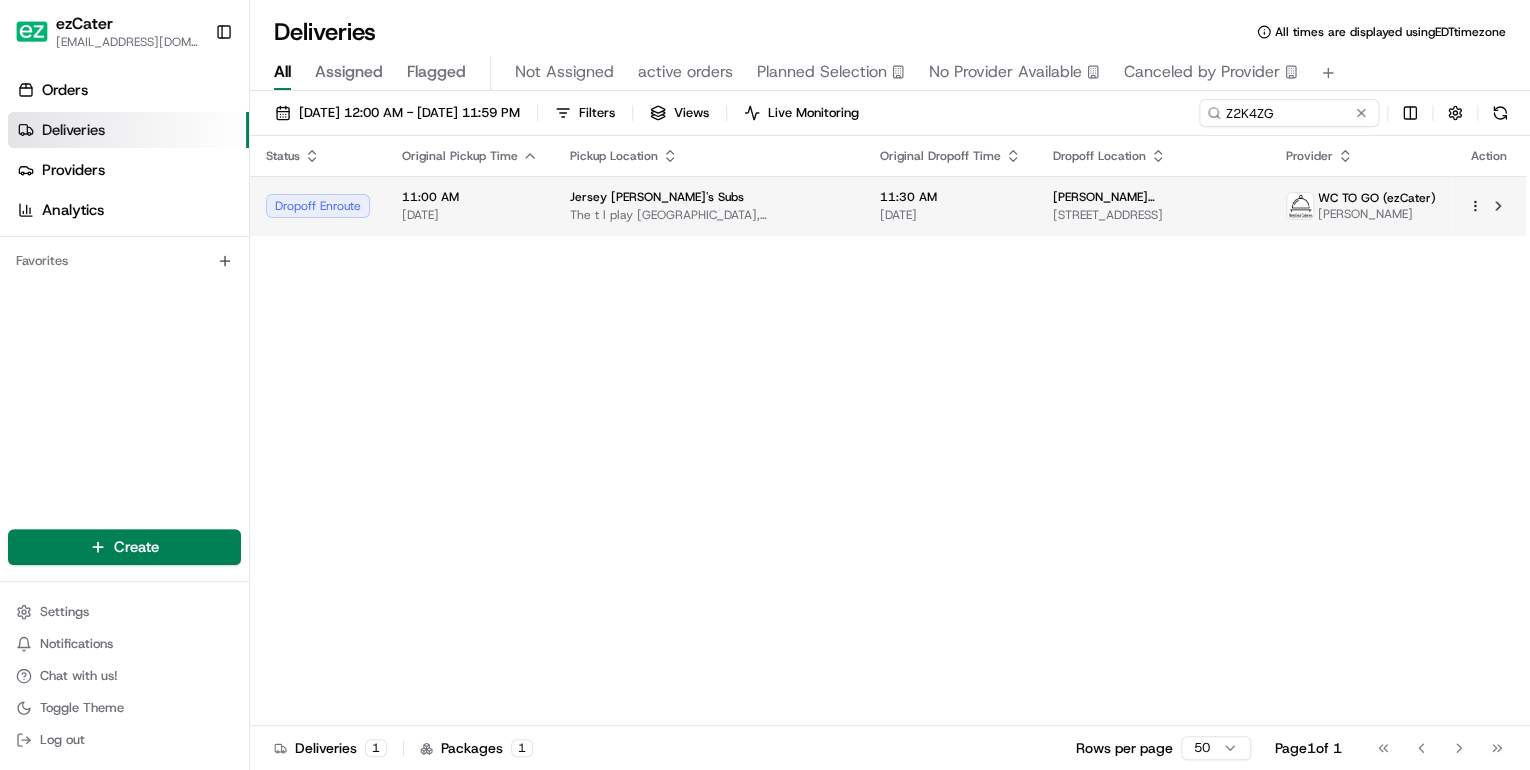 click on "The t l play [GEOGRAPHIC_DATA], [STREET_ADDRESS]" at bounding box center [709, 215] 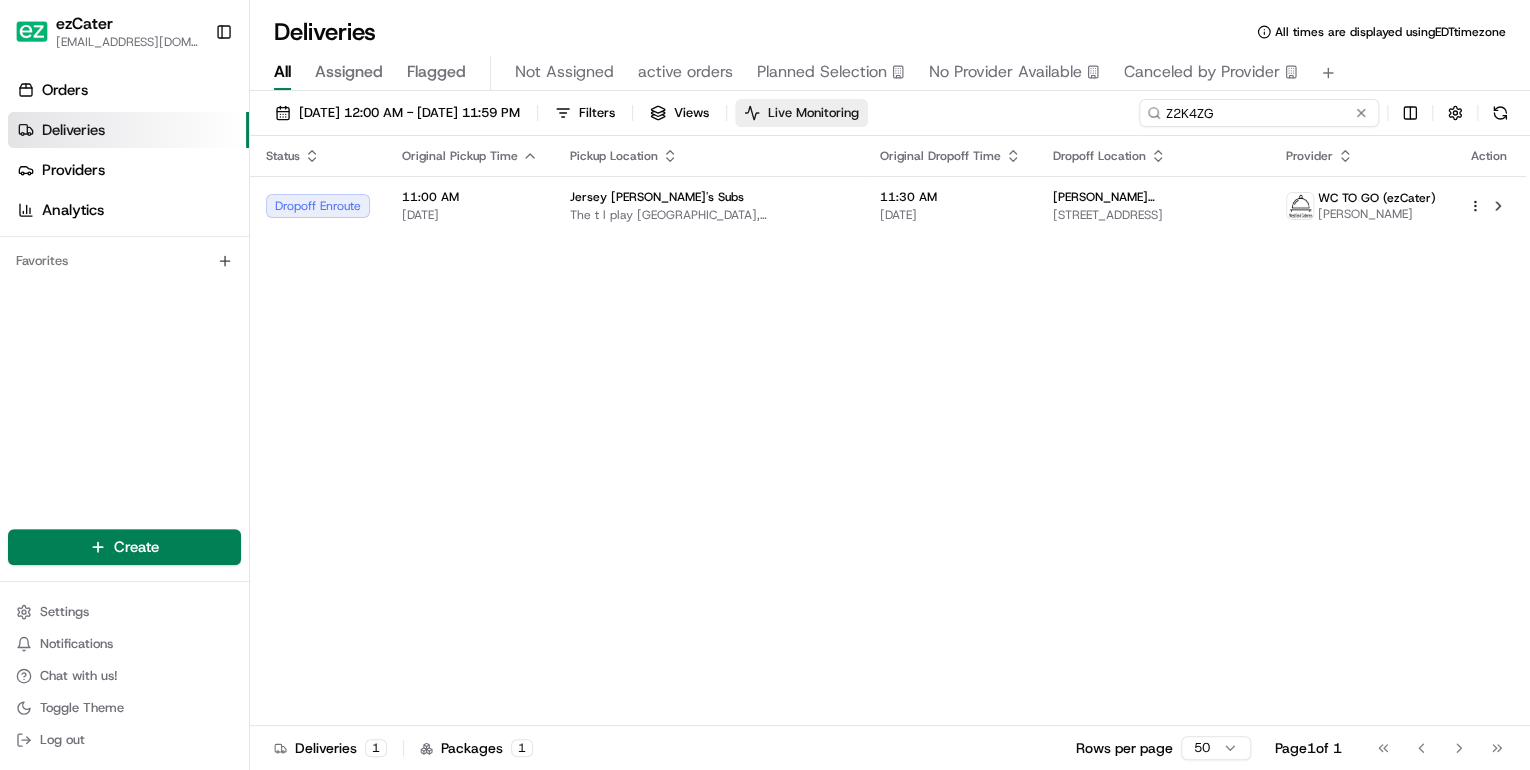 drag, startPoint x: 1276, startPoint y: 109, endPoint x: 840, endPoint y: 124, distance: 436.25797 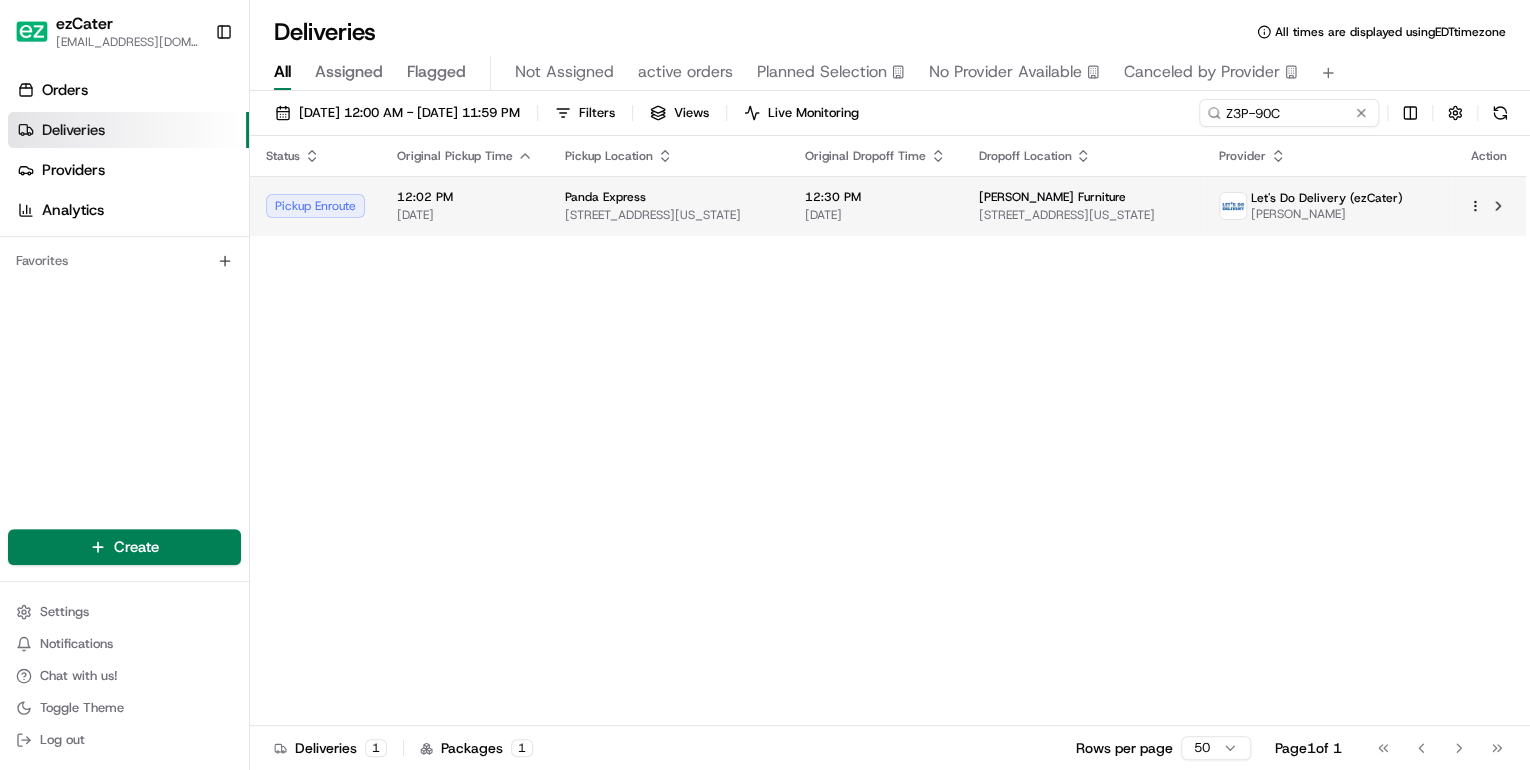 click on "12:30 PM 07/12/2025" at bounding box center [875, 206] 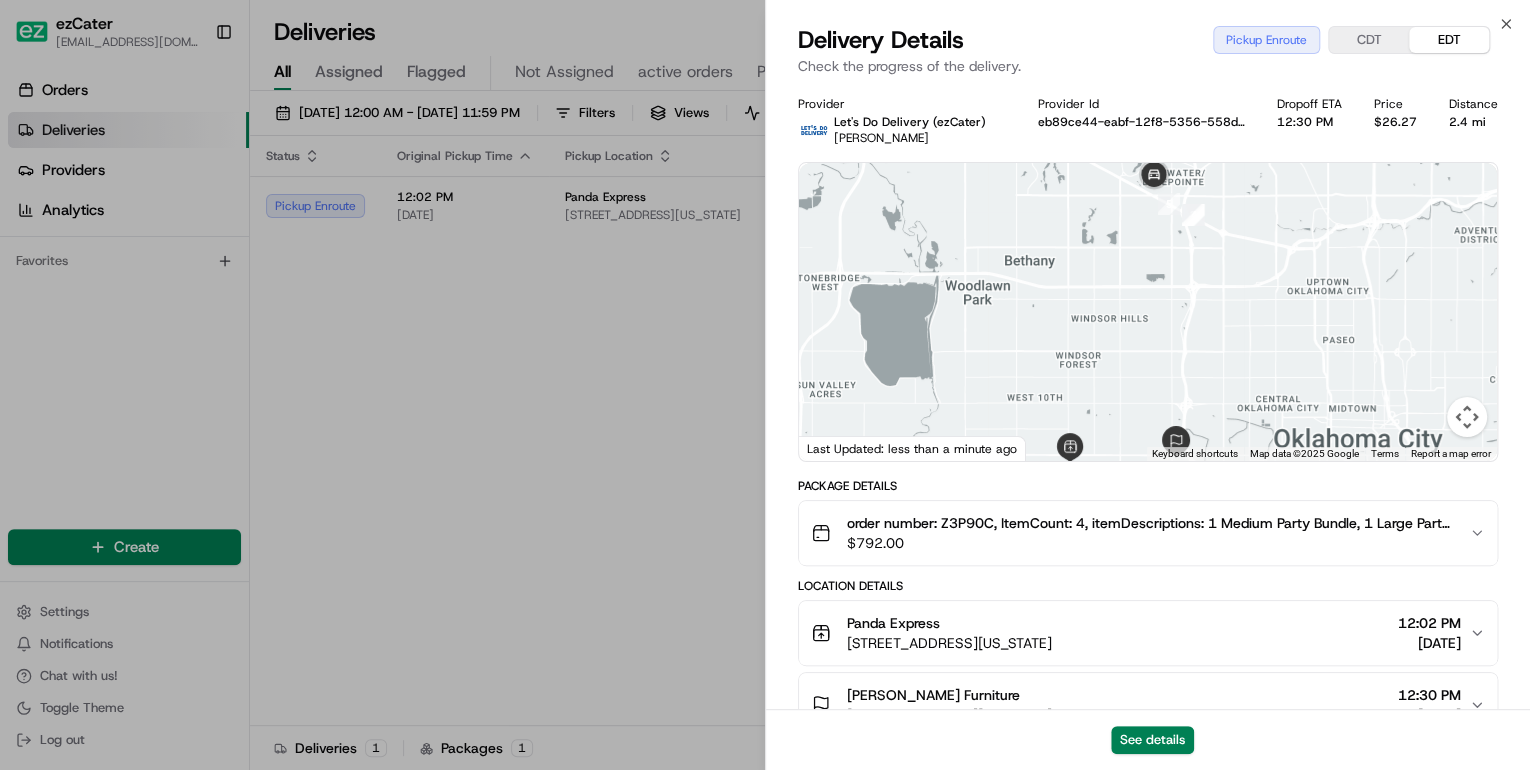 drag, startPoint x: 1125, startPoint y: 296, endPoint x: 1117, endPoint y: 308, distance: 14.422205 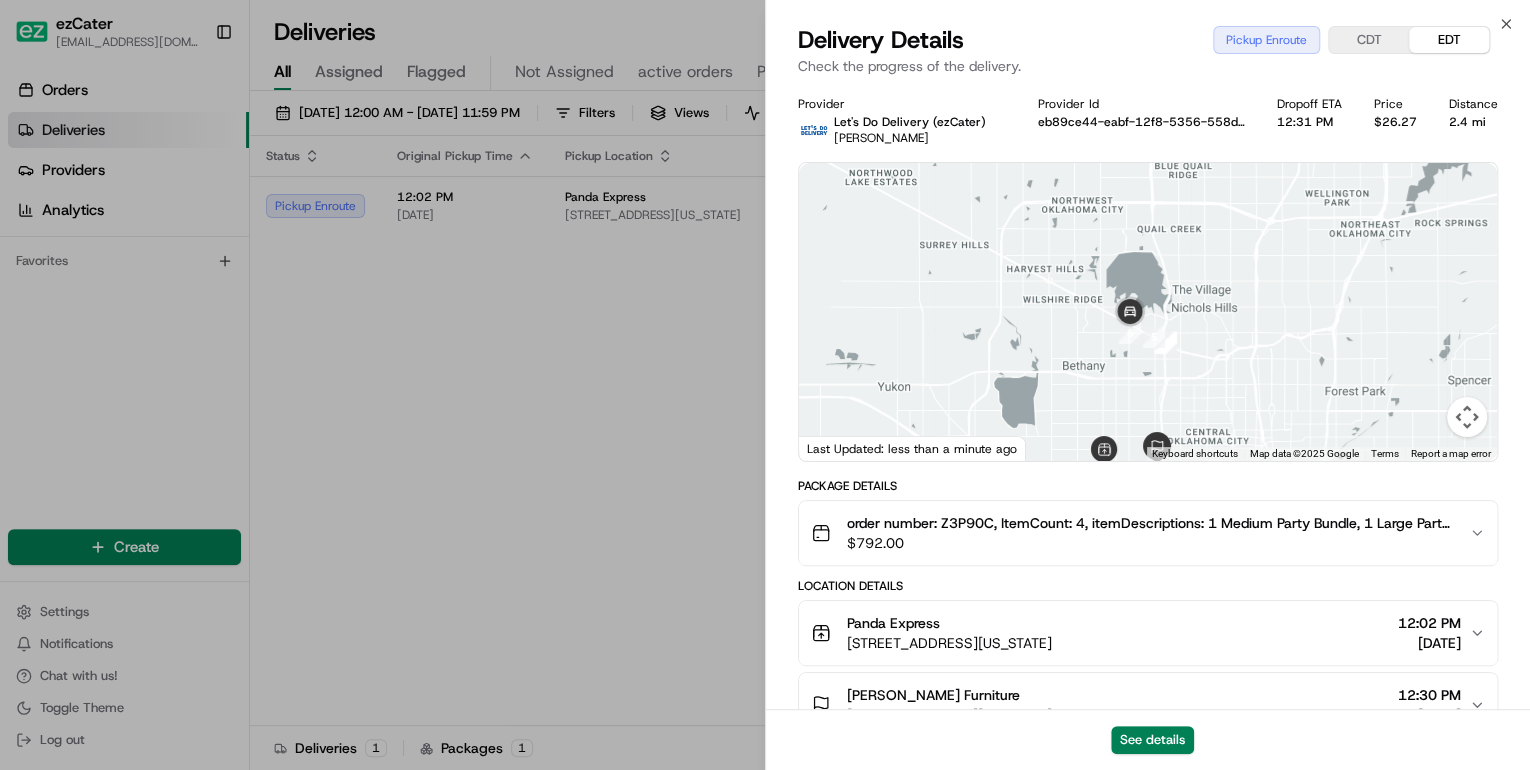 drag, startPoint x: 1135, startPoint y: 388, endPoint x: 1124, endPoint y: 305, distance: 83.725746 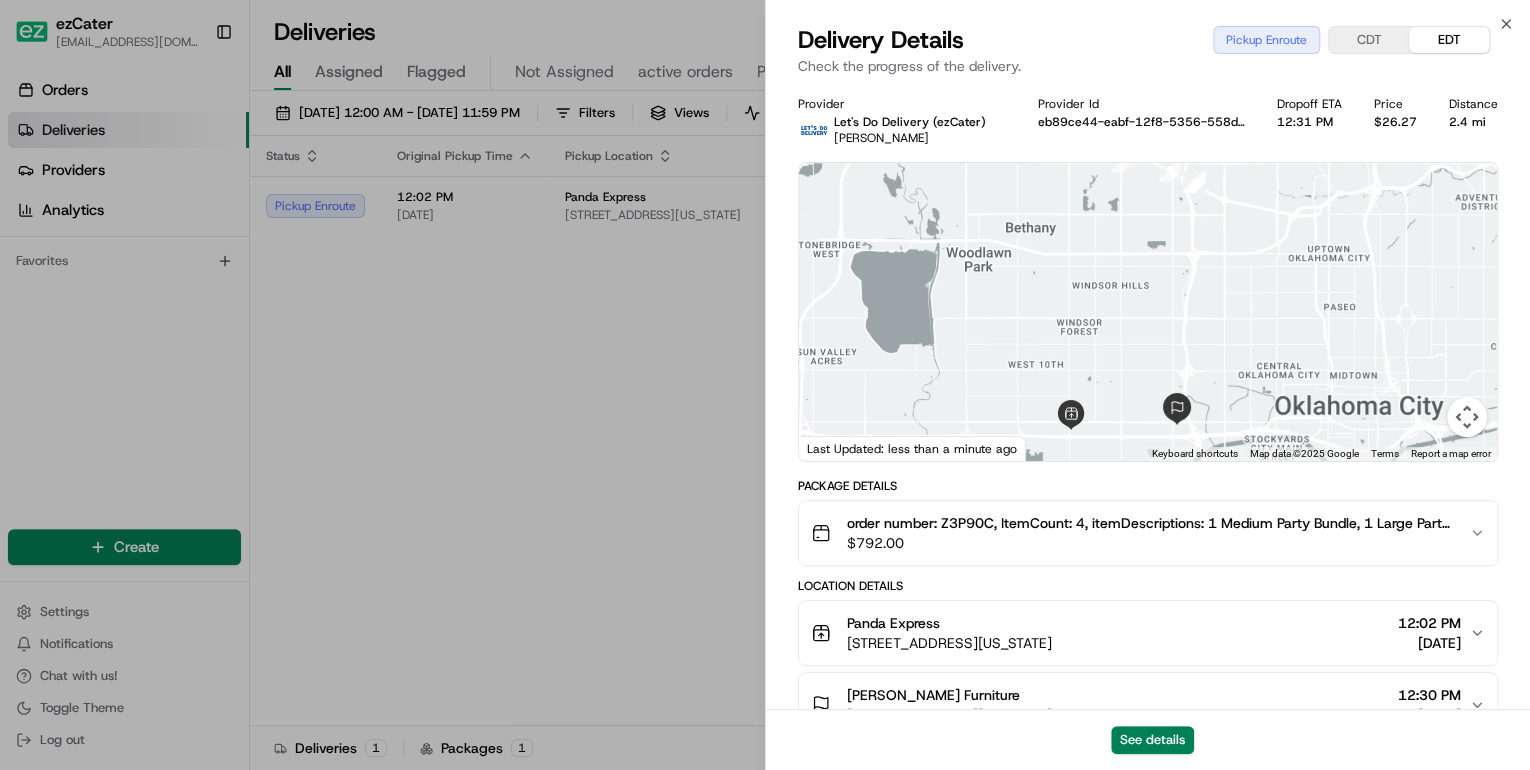 click at bounding box center [1148, 312] 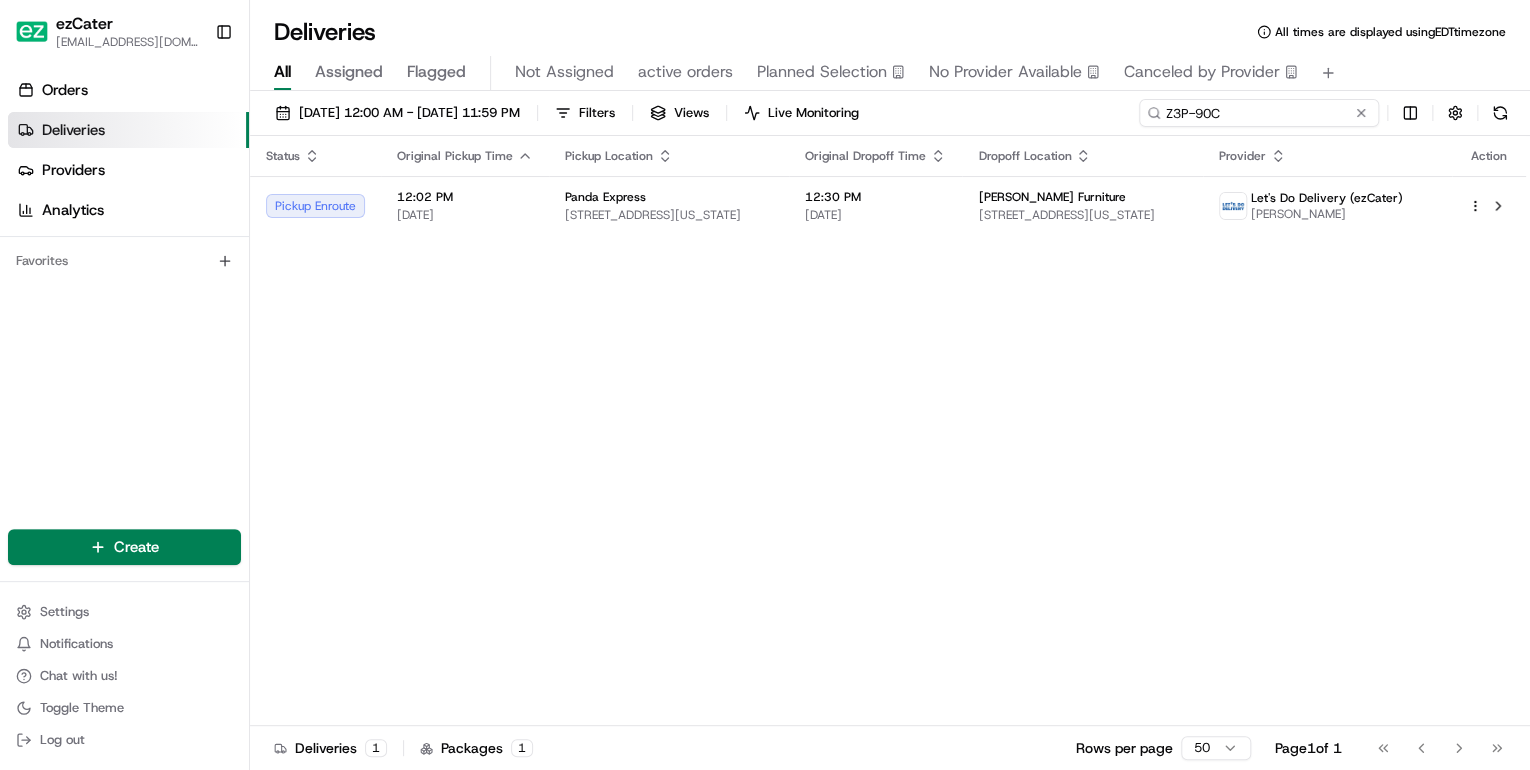 drag, startPoint x: 1286, startPoint y: 112, endPoint x: 773, endPoint y: 68, distance: 514.8835 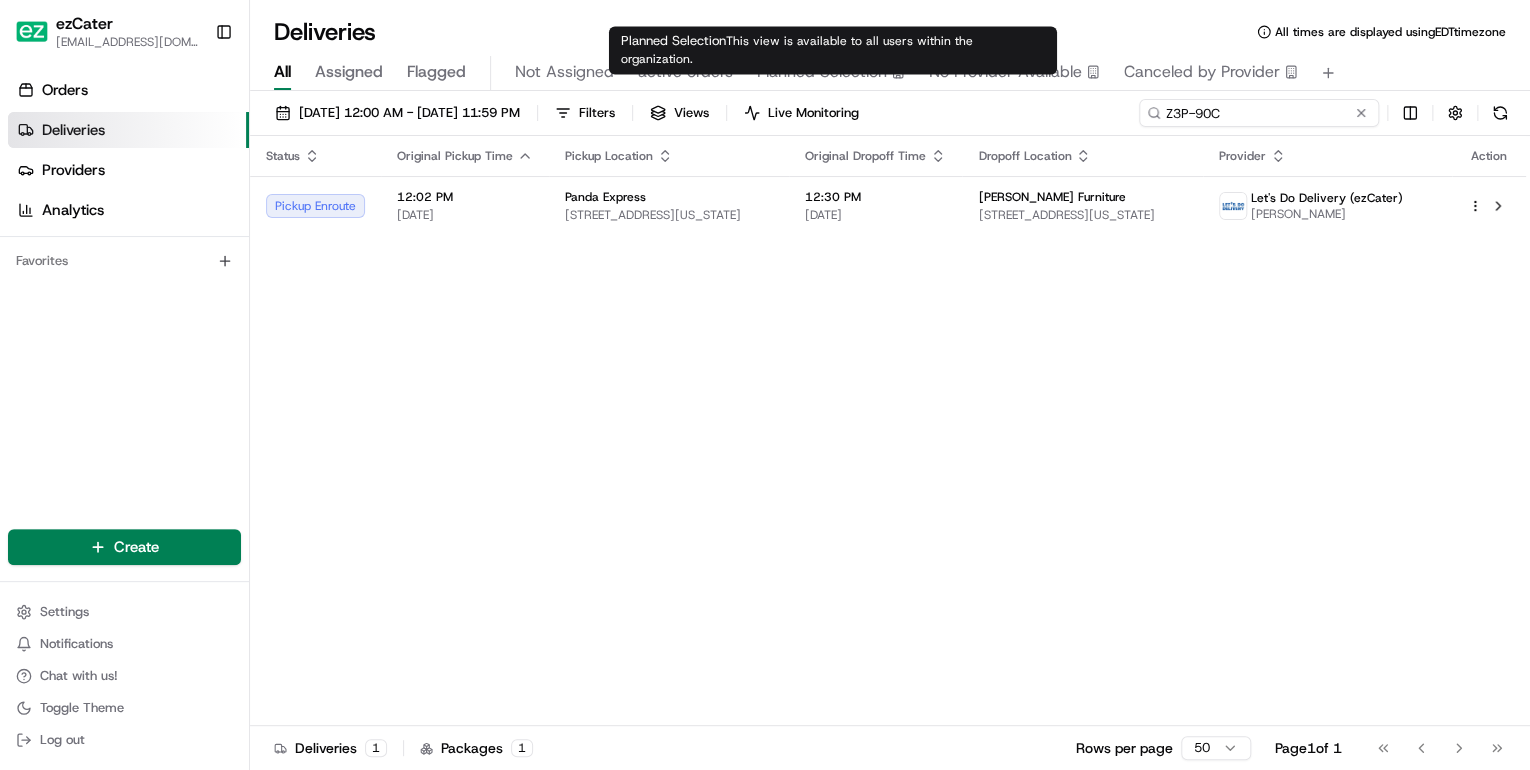 paste on "G4VMVZ" 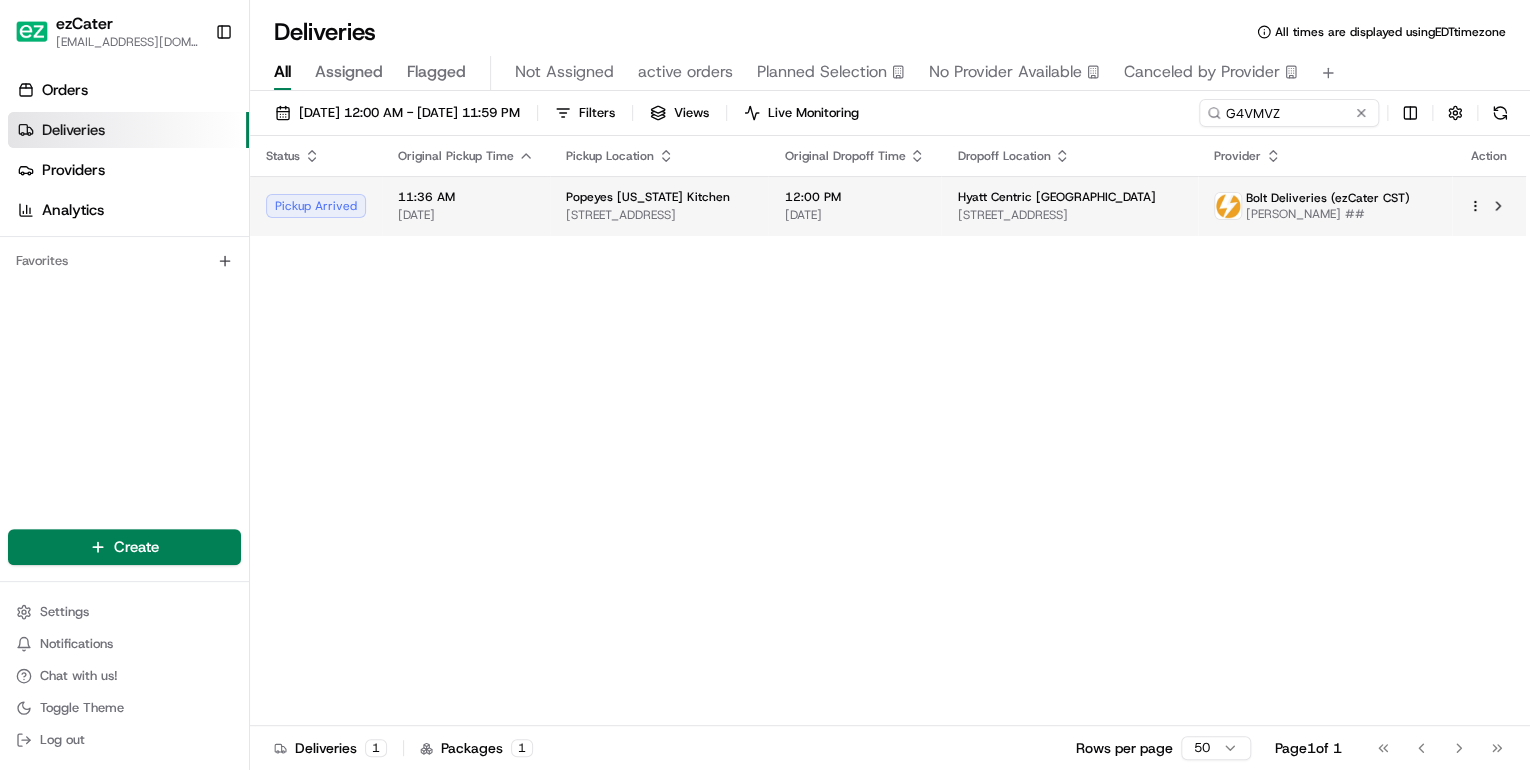 click on "[STREET_ADDRESS]" at bounding box center (659, 215) 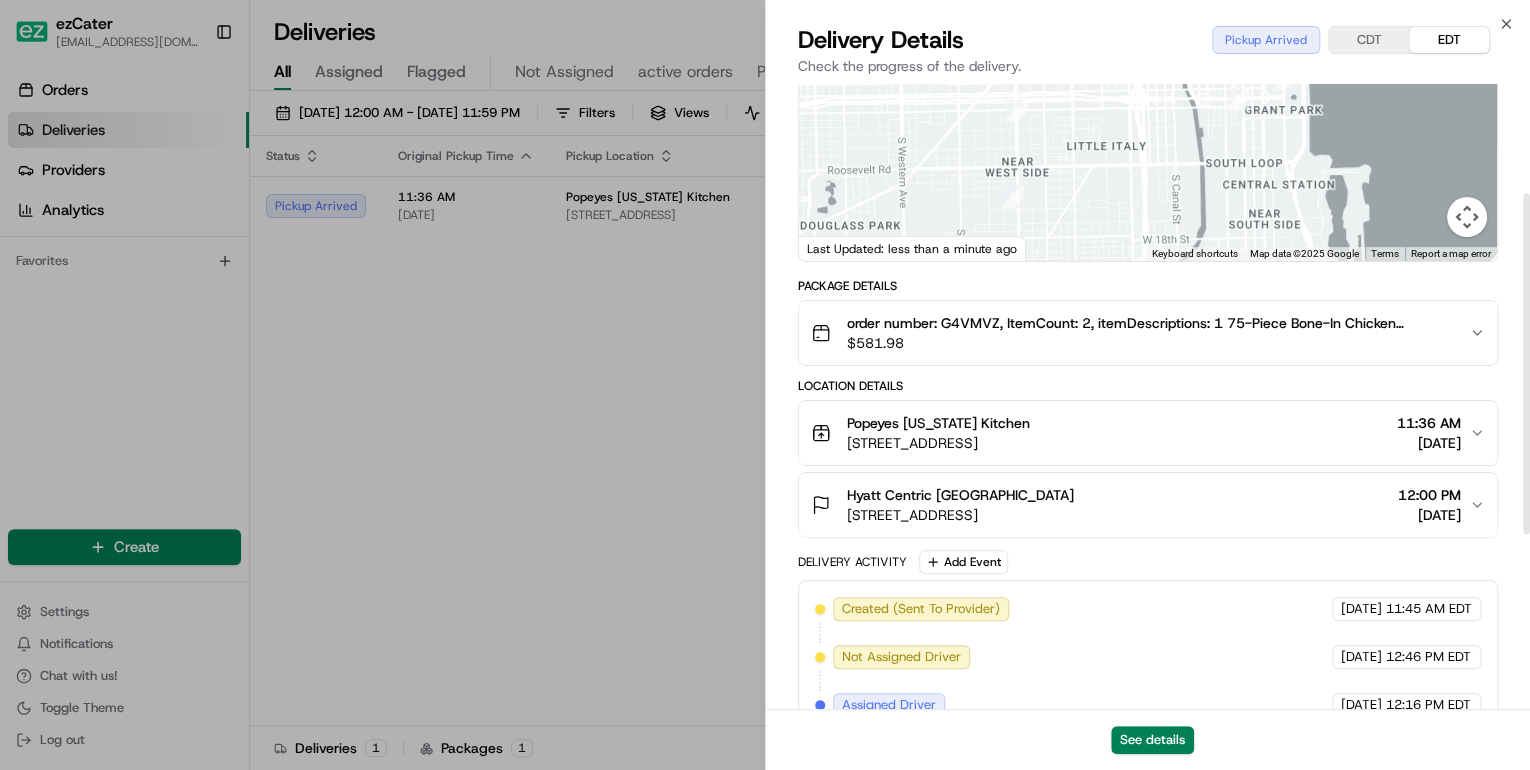 scroll, scrollTop: 0, scrollLeft: 0, axis: both 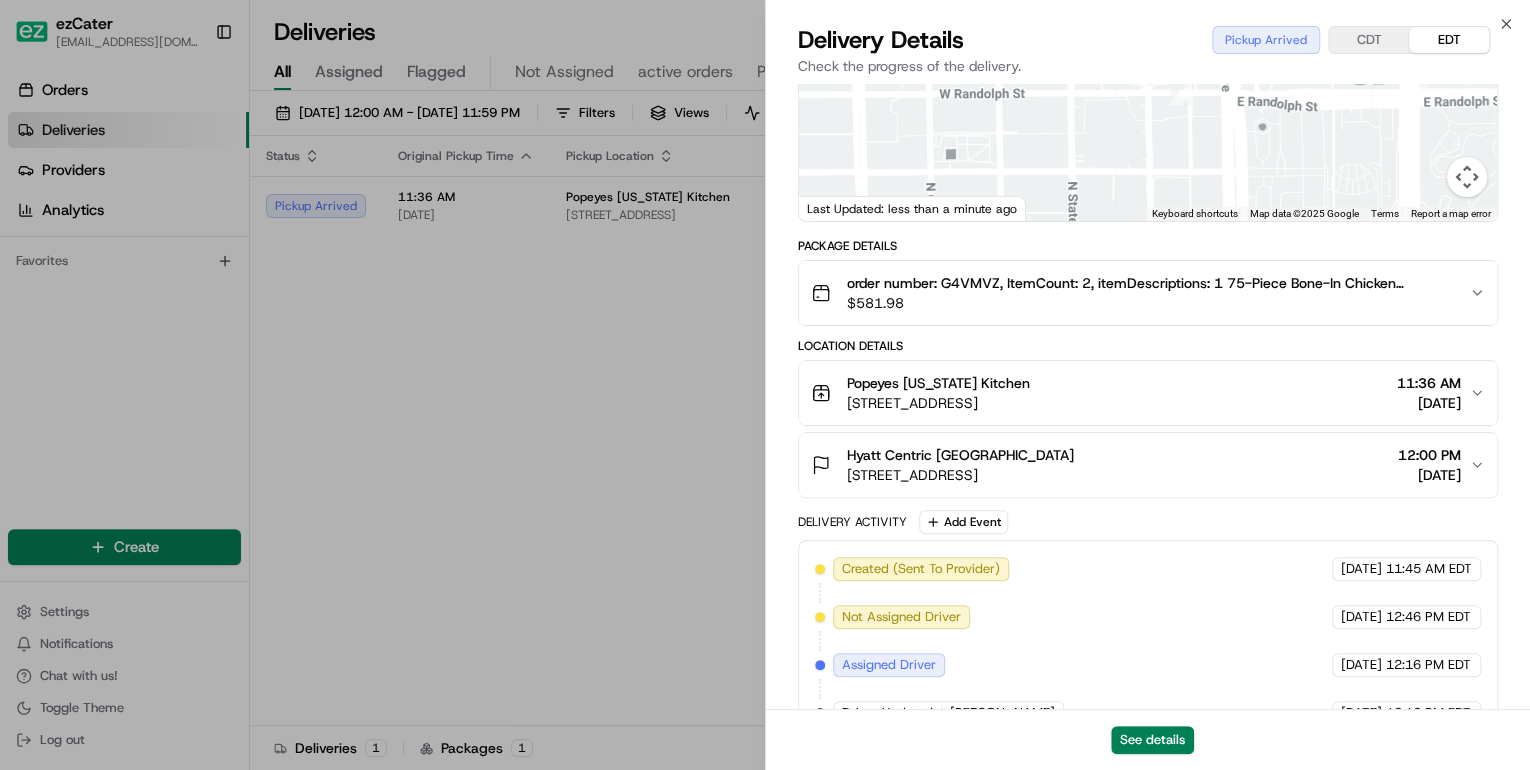 click on "Popeyes [US_STATE] Kitchen" at bounding box center (938, 383) 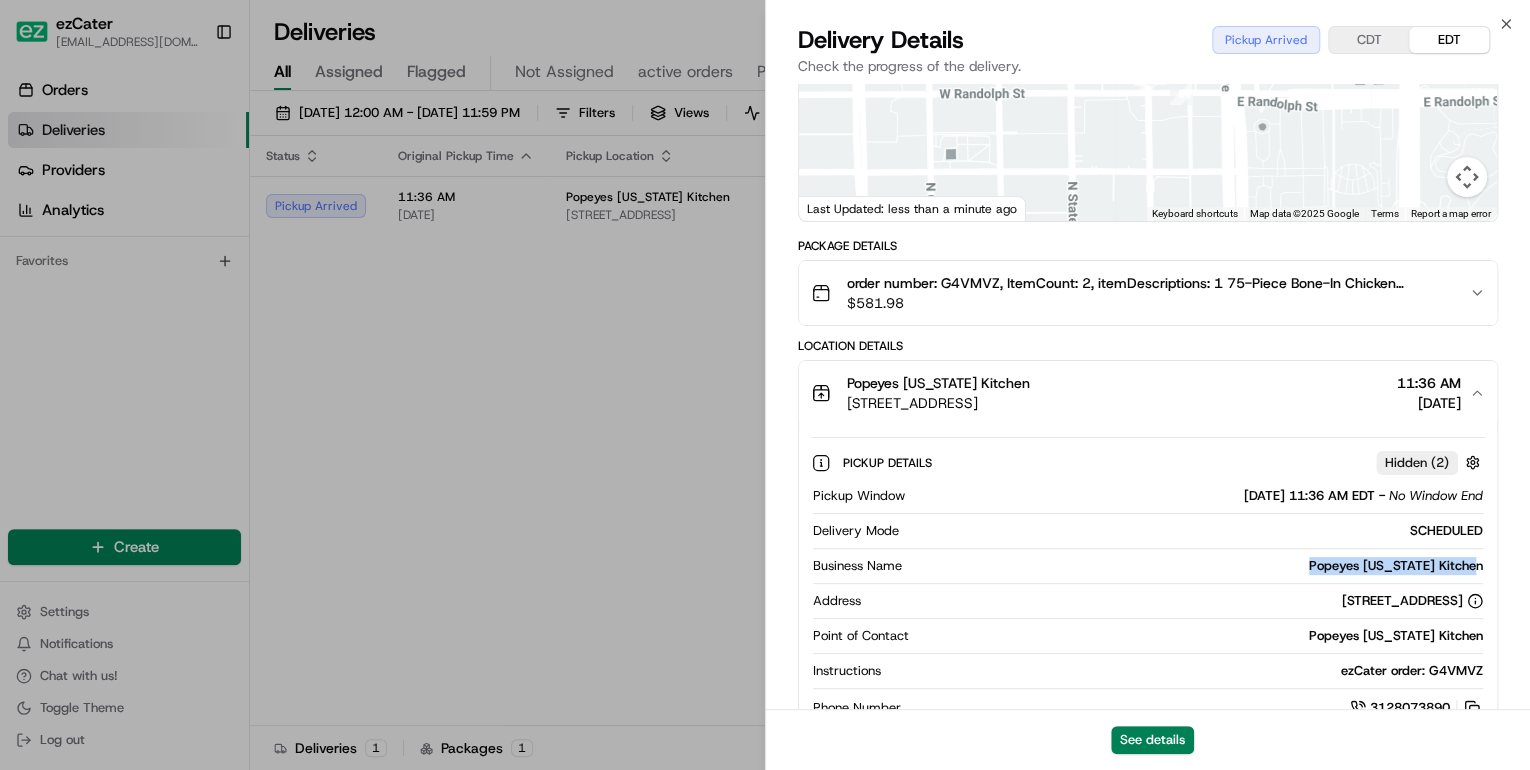 drag, startPoint x: 1486, startPoint y: 562, endPoint x: 1328, endPoint y: 557, distance: 158.0791 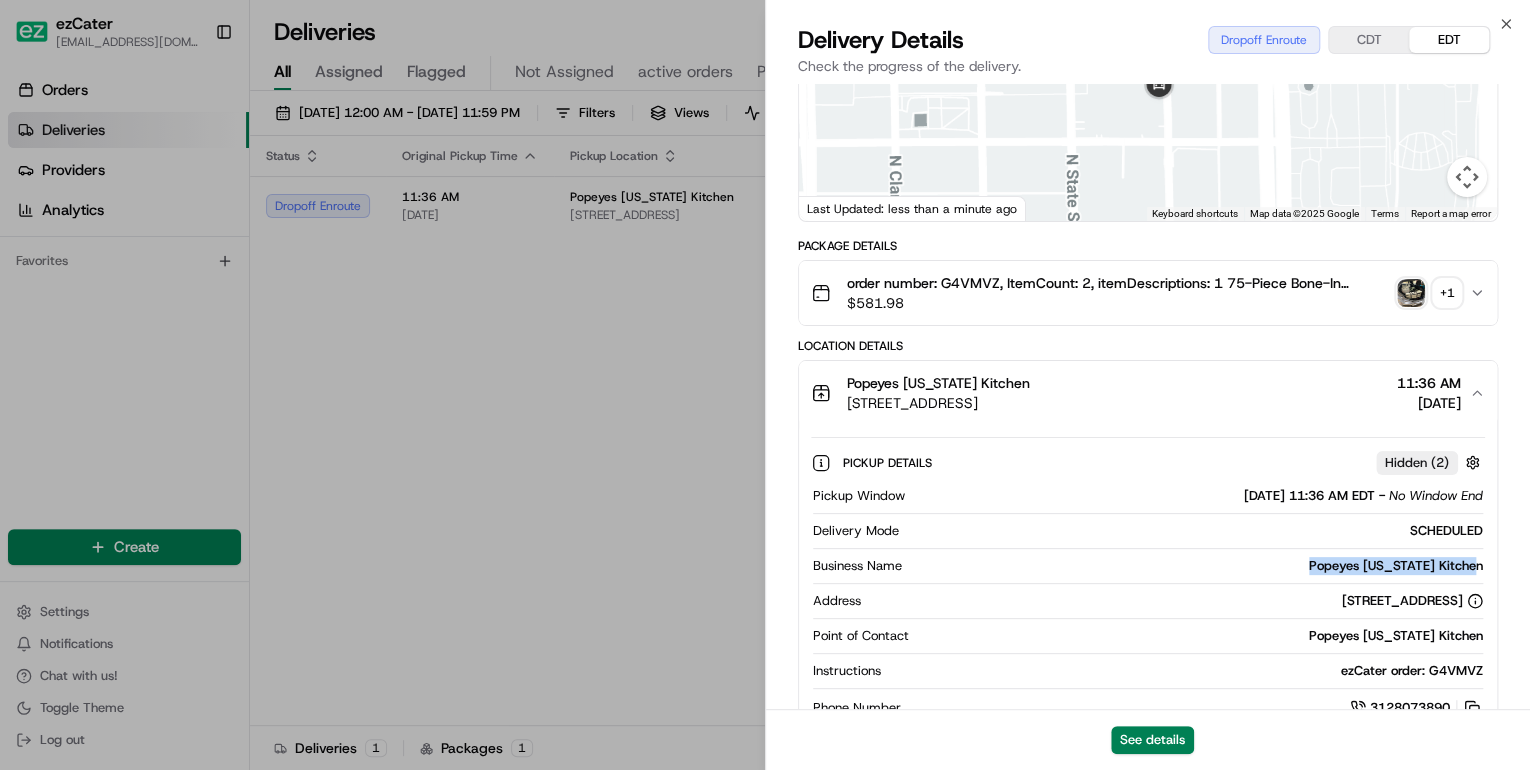 scroll, scrollTop: 0, scrollLeft: 0, axis: both 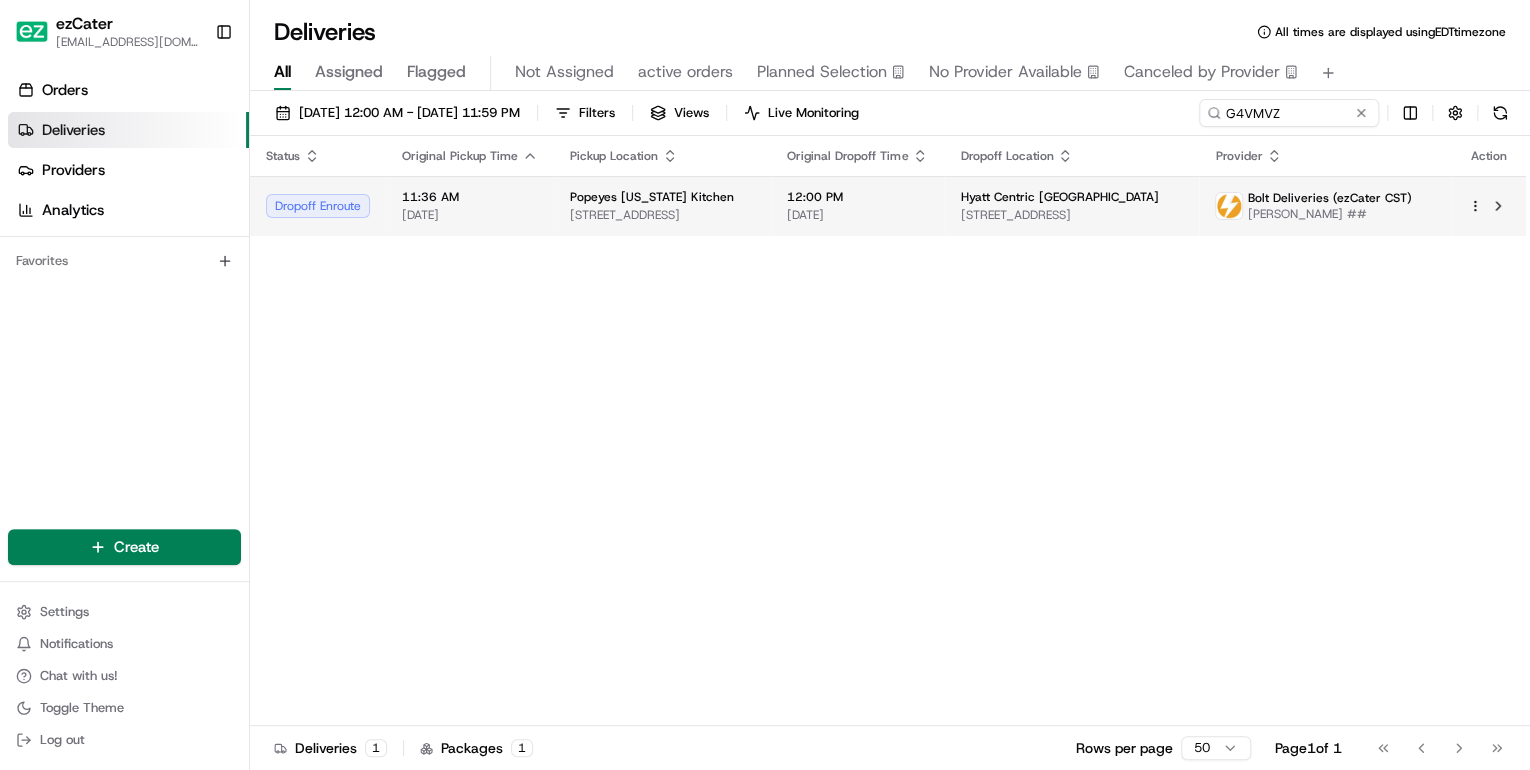 click on "12:00 PM 07/12/2025" at bounding box center (857, 206) 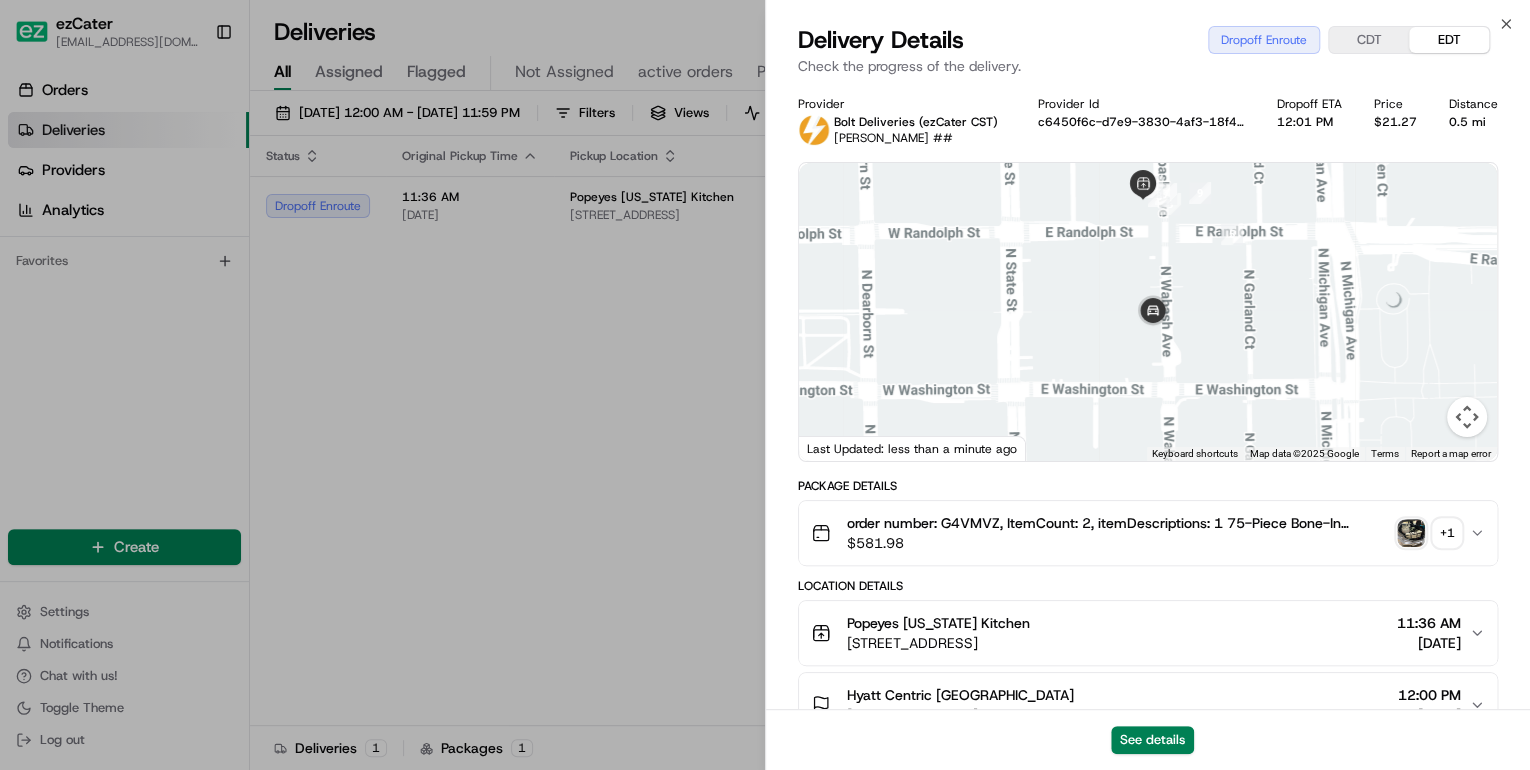 drag, startPoint x: 1281, startPoint y: 248, endPoint x: 1210, endPoint y: 356, distance: 129.24782 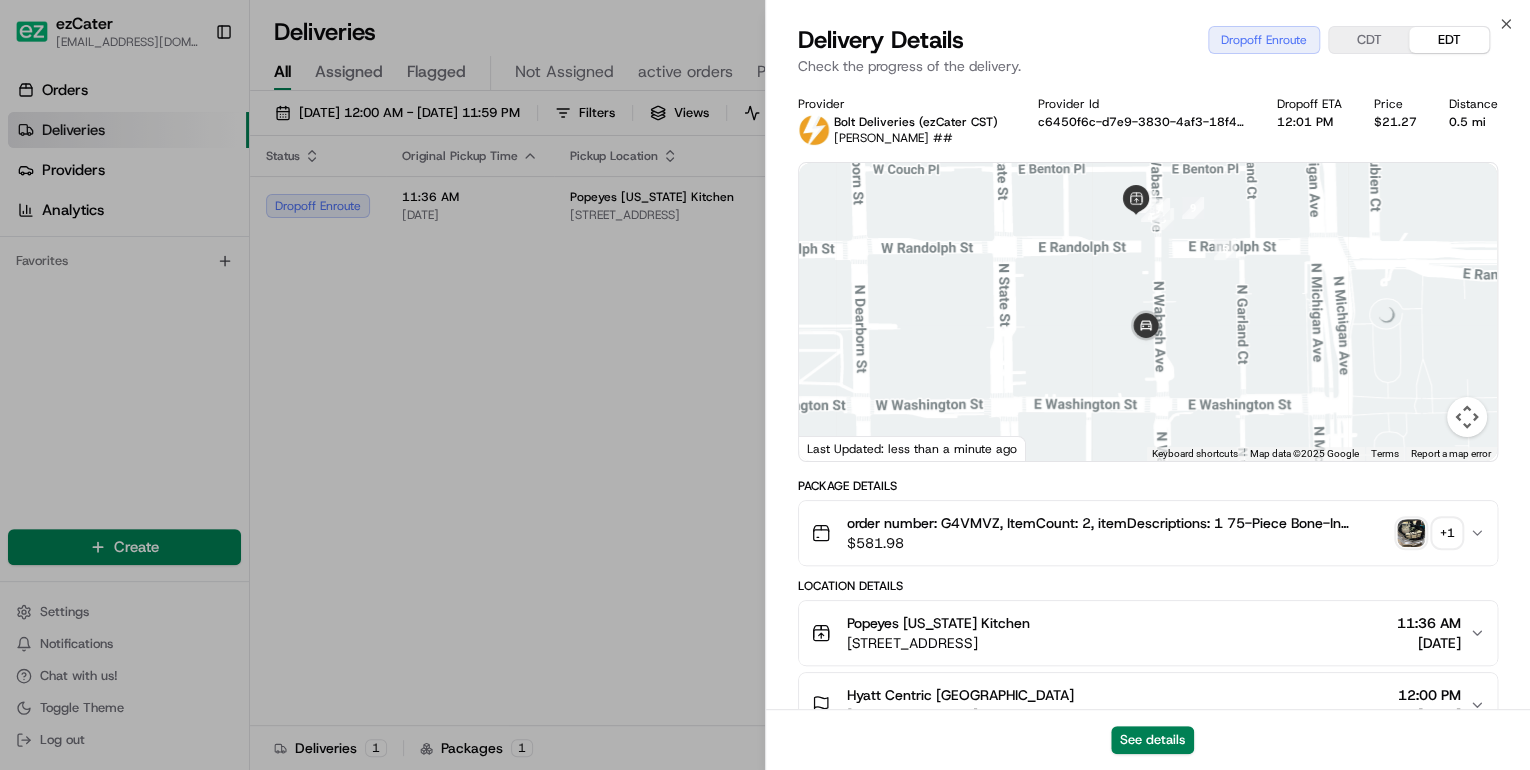 drag, startPoint x: 1194, startPoint y: 252, endPoint x: 1186, endPoint y: 327, distance: 75.42546 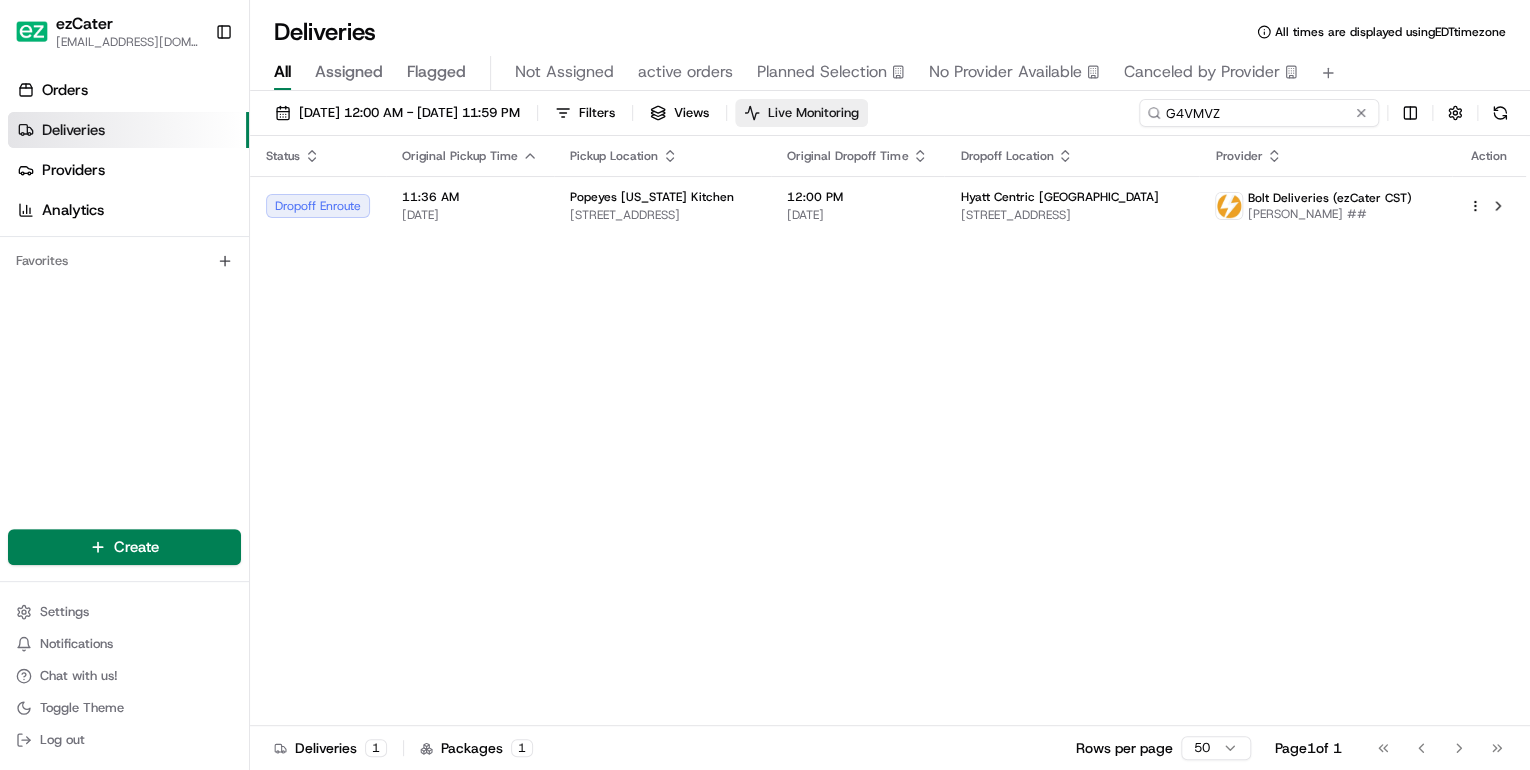 drag, startPoint x: 1292, startPoint y: 112, endPoint x: 840, endPoint y: 115, distance: 452.00995 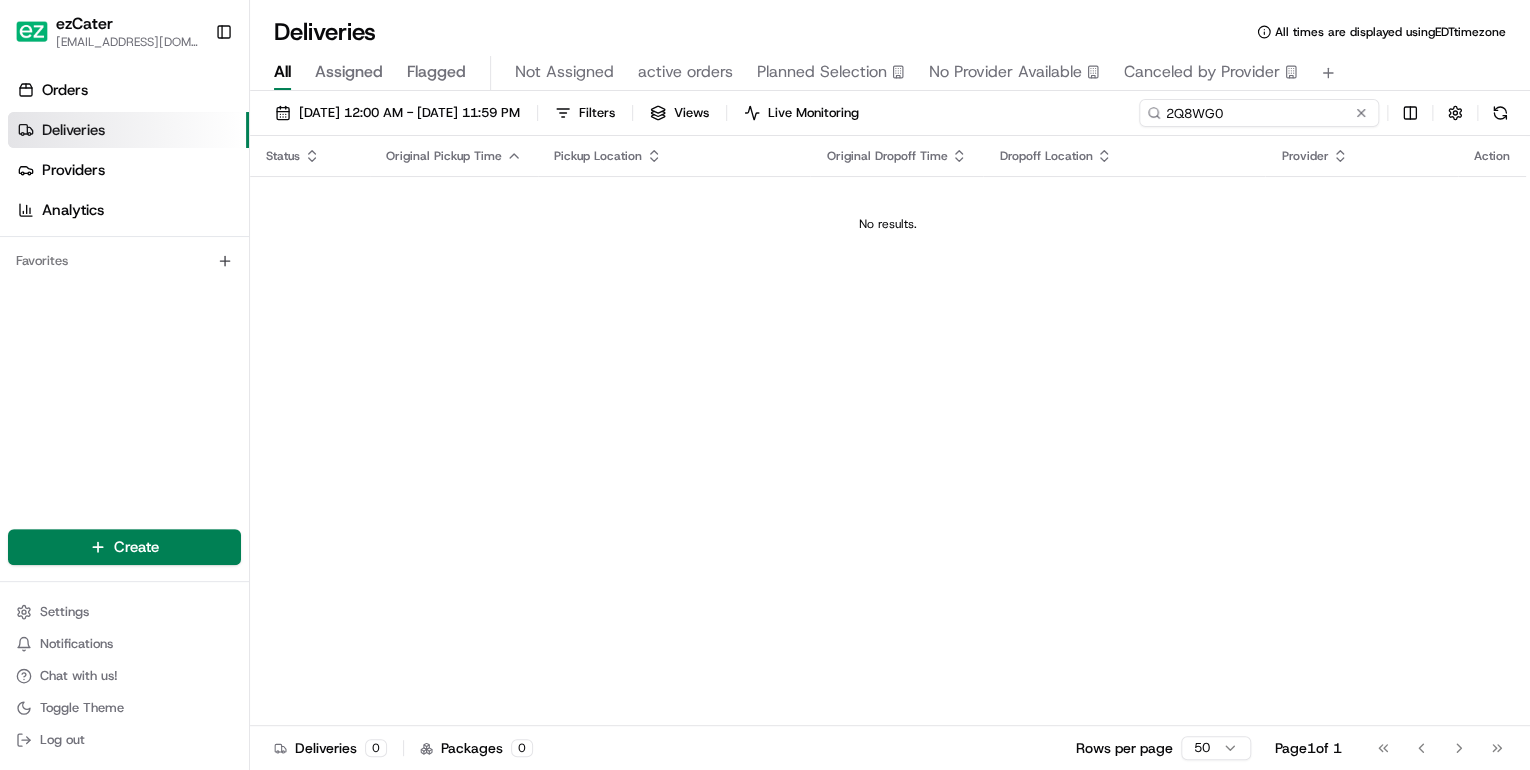 click on "2Q8WG0" at bounding box center (1259, 113) 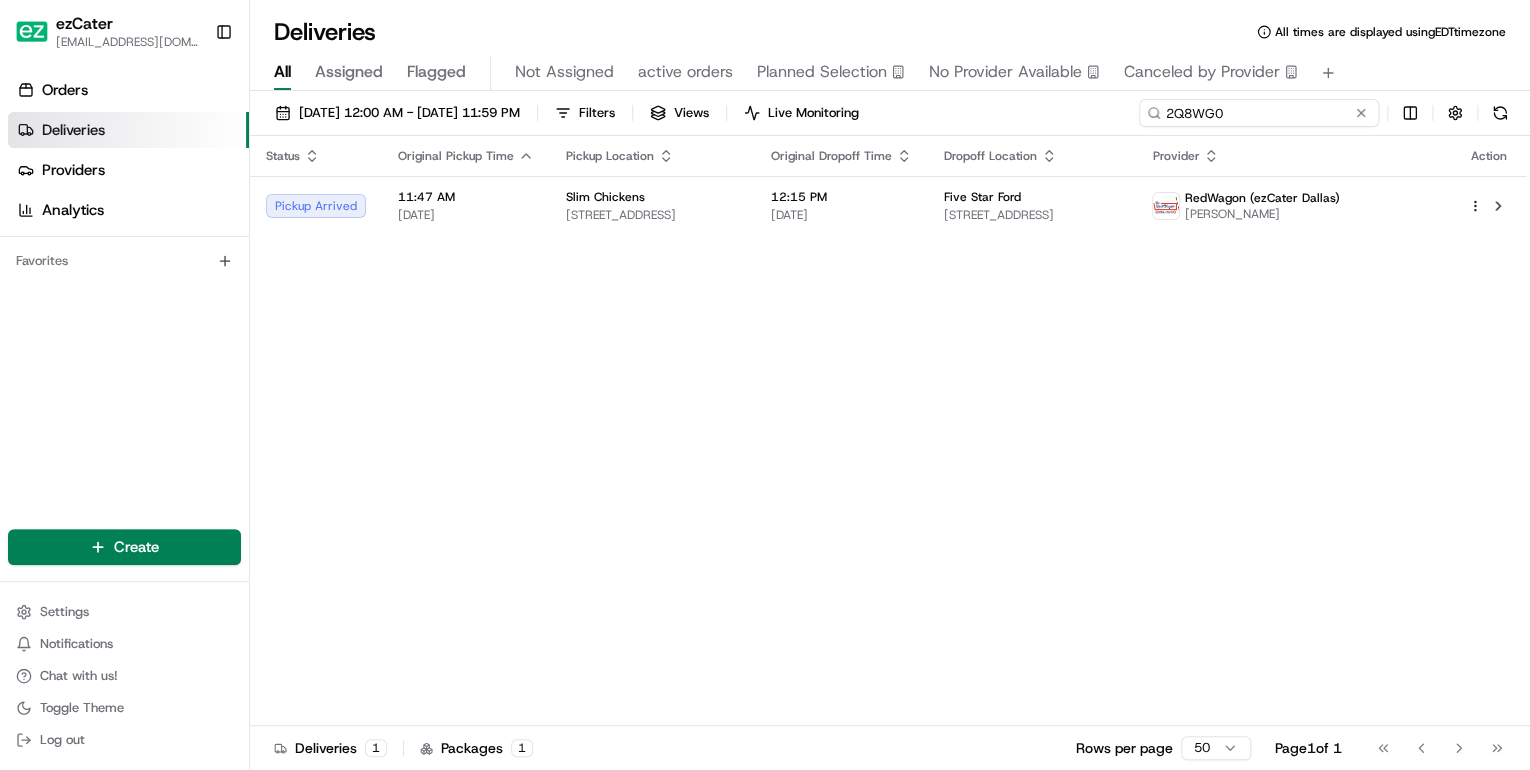 type on "2Q8WG0" 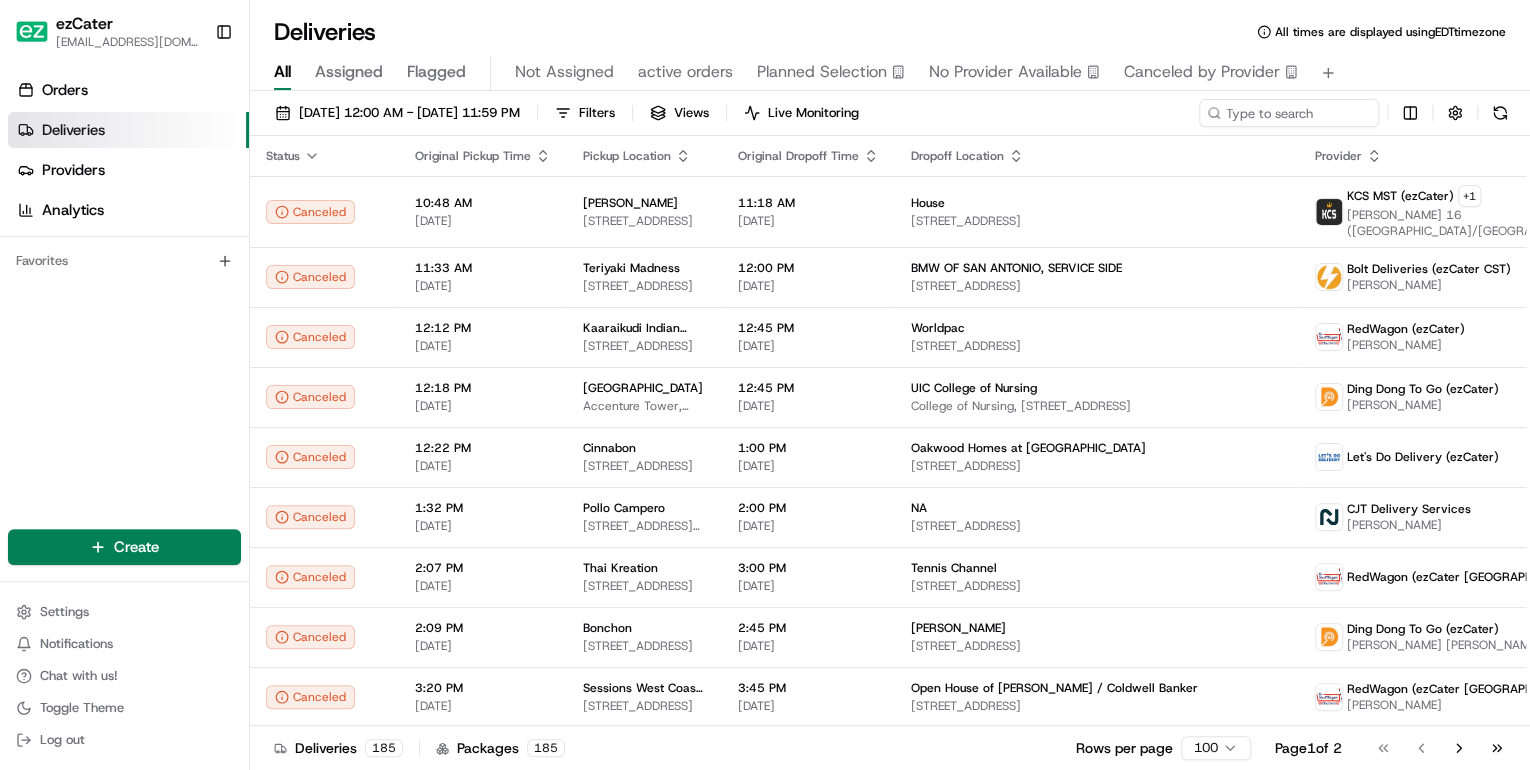 scroll, scrollTop: 0, scrollLeft: 0, axis: both 